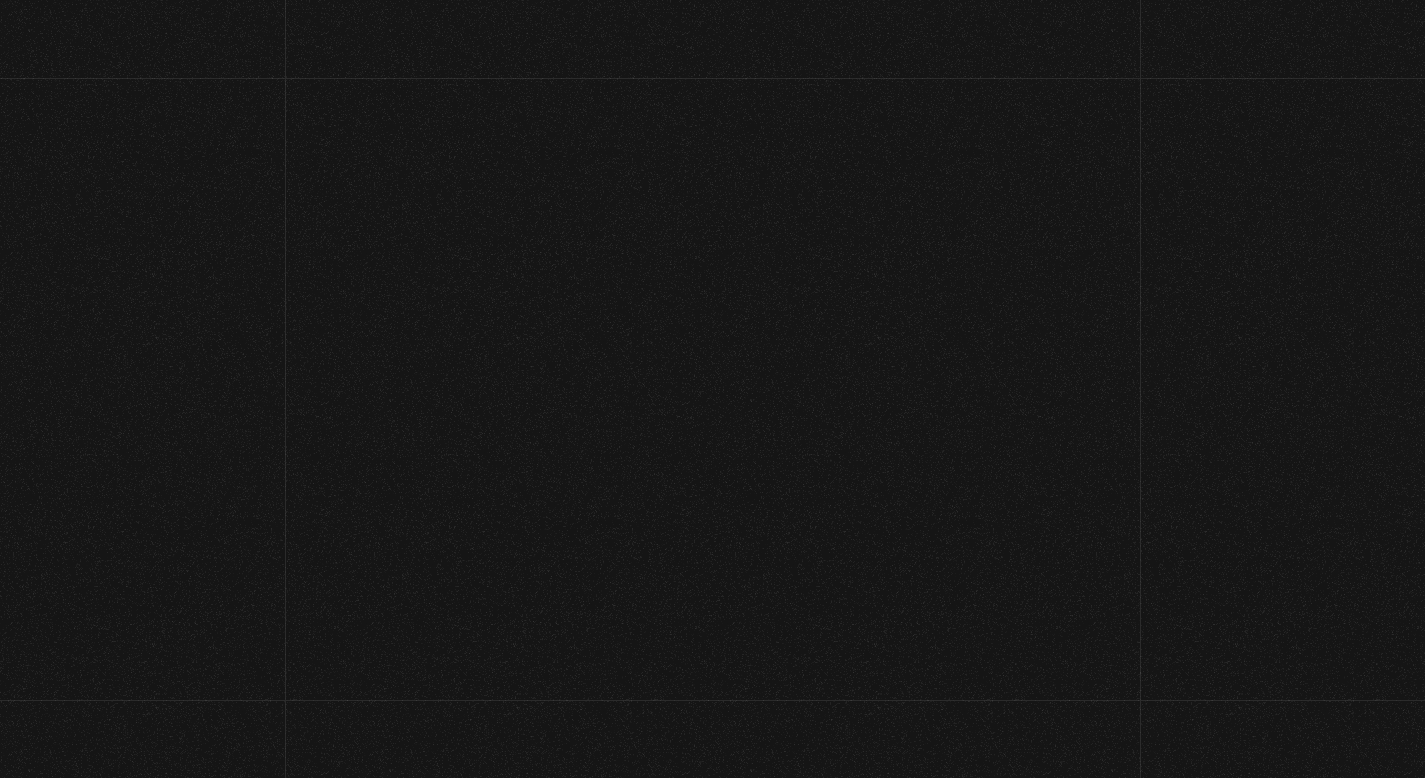 scroll, scrollTop: 0, scrollLeft: 0, axis: both 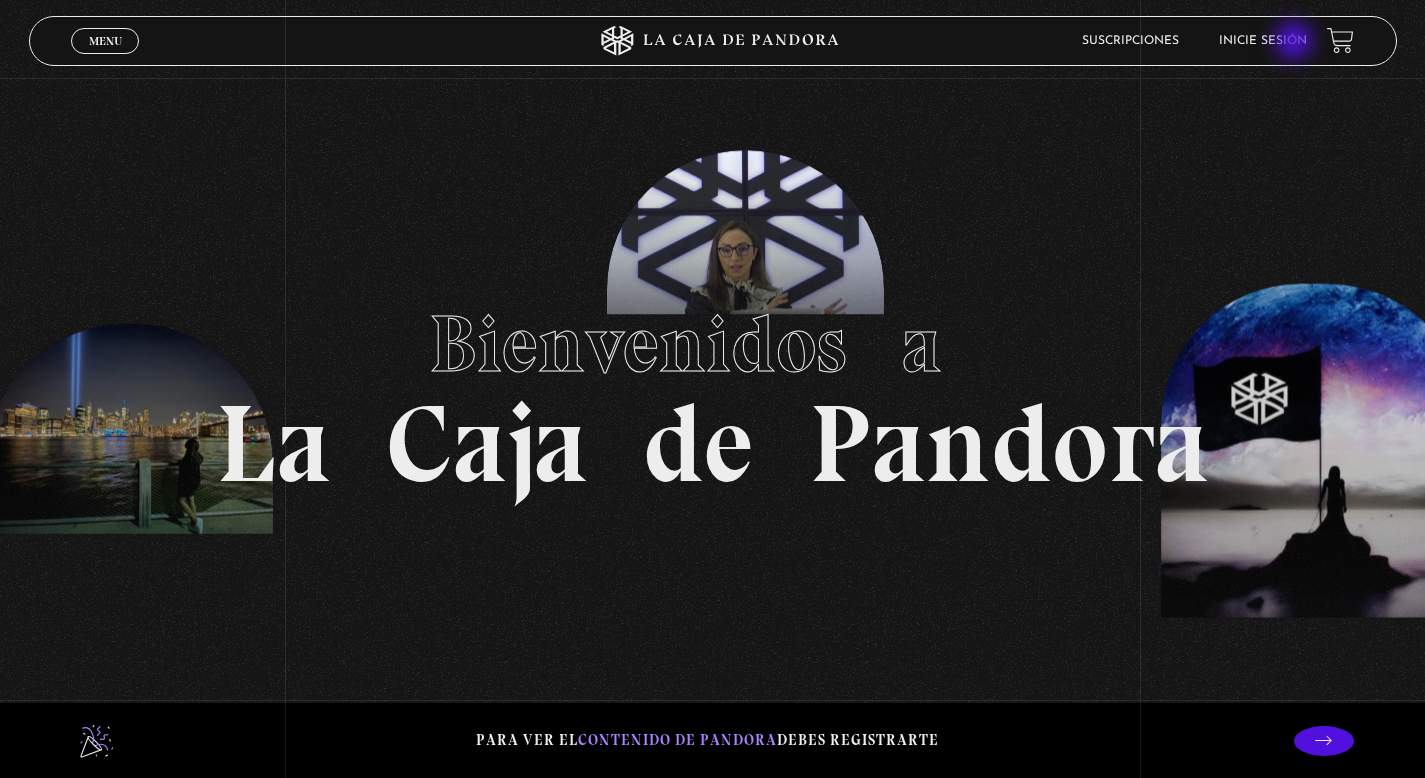 click on "Inicie sesión" at bounding box center [1263, 41] 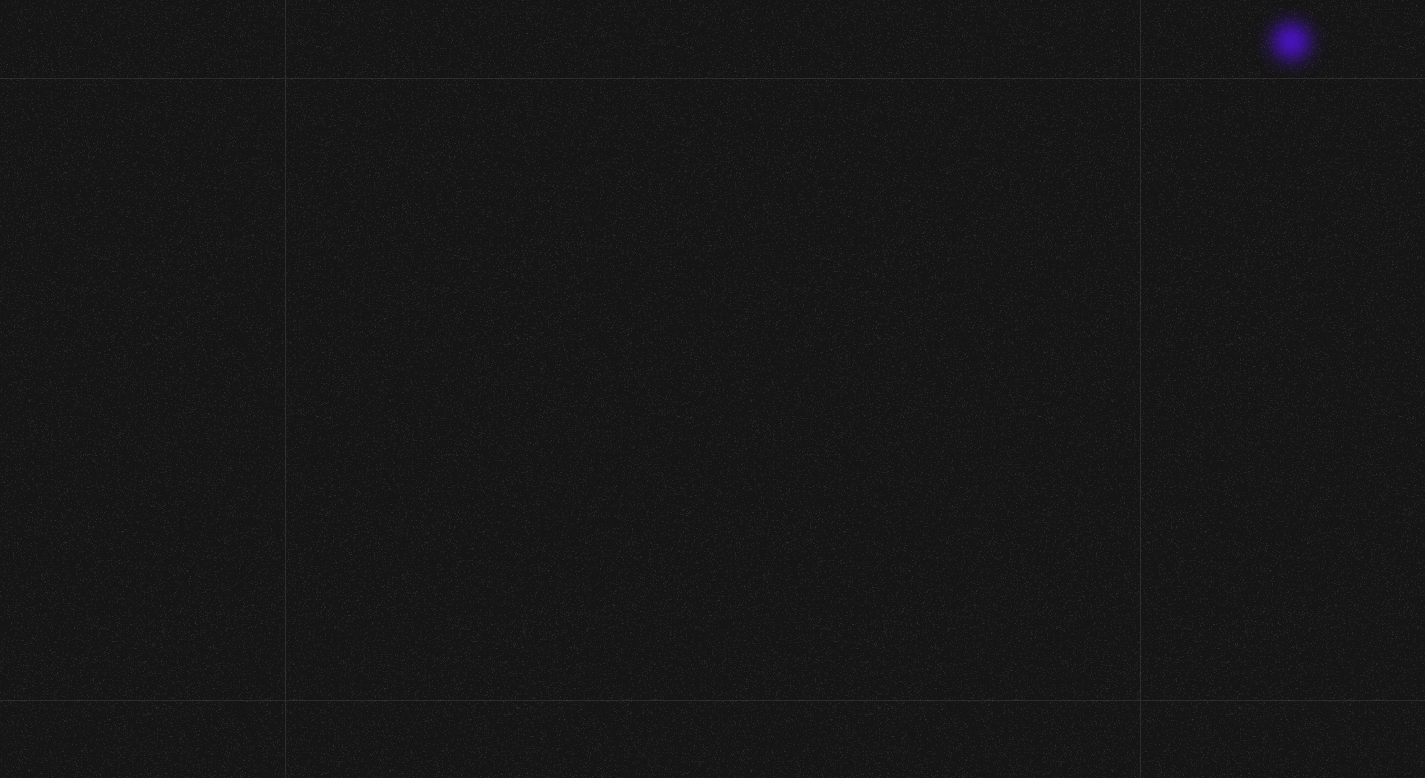 scroll, scrollTop: 0, scrollLeft: 0, axis: both 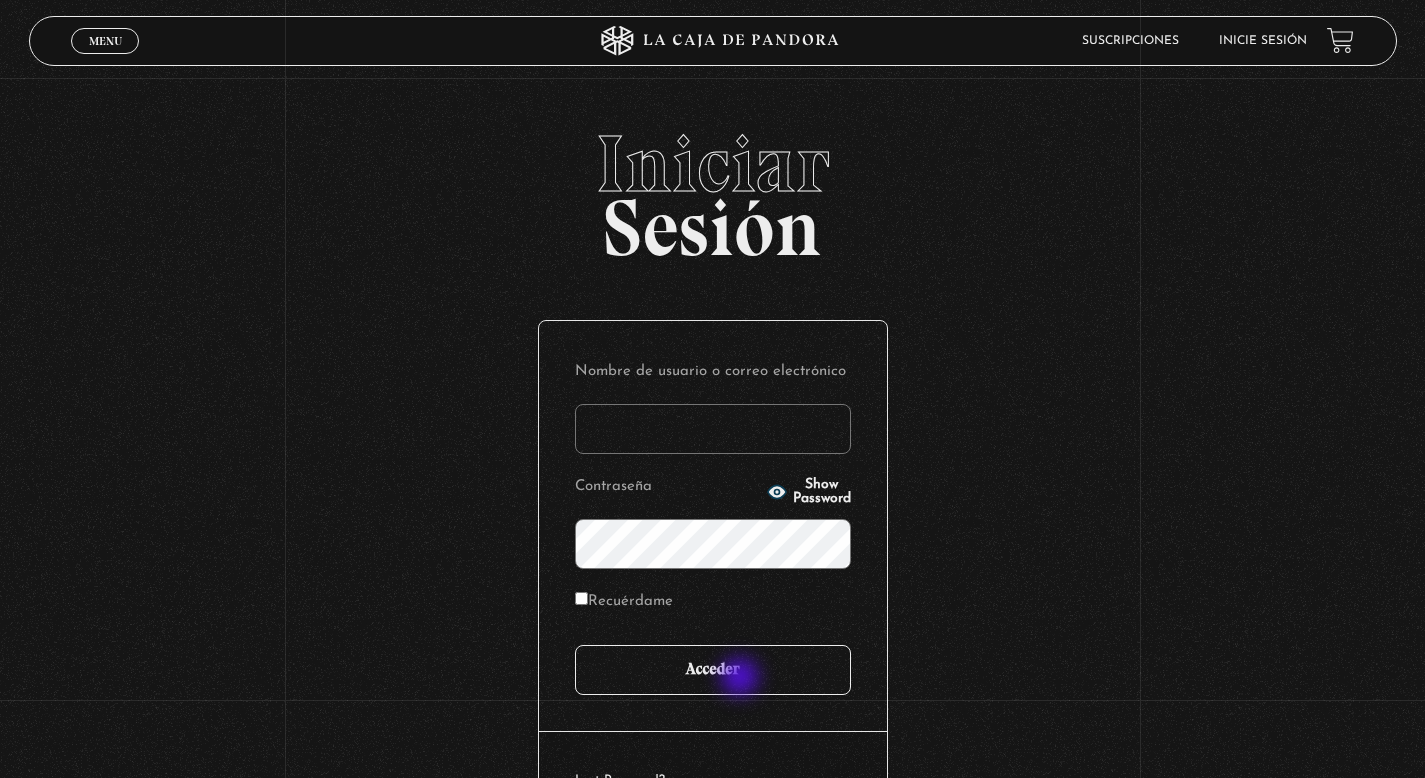 type on "mfbj232@gmail.com" 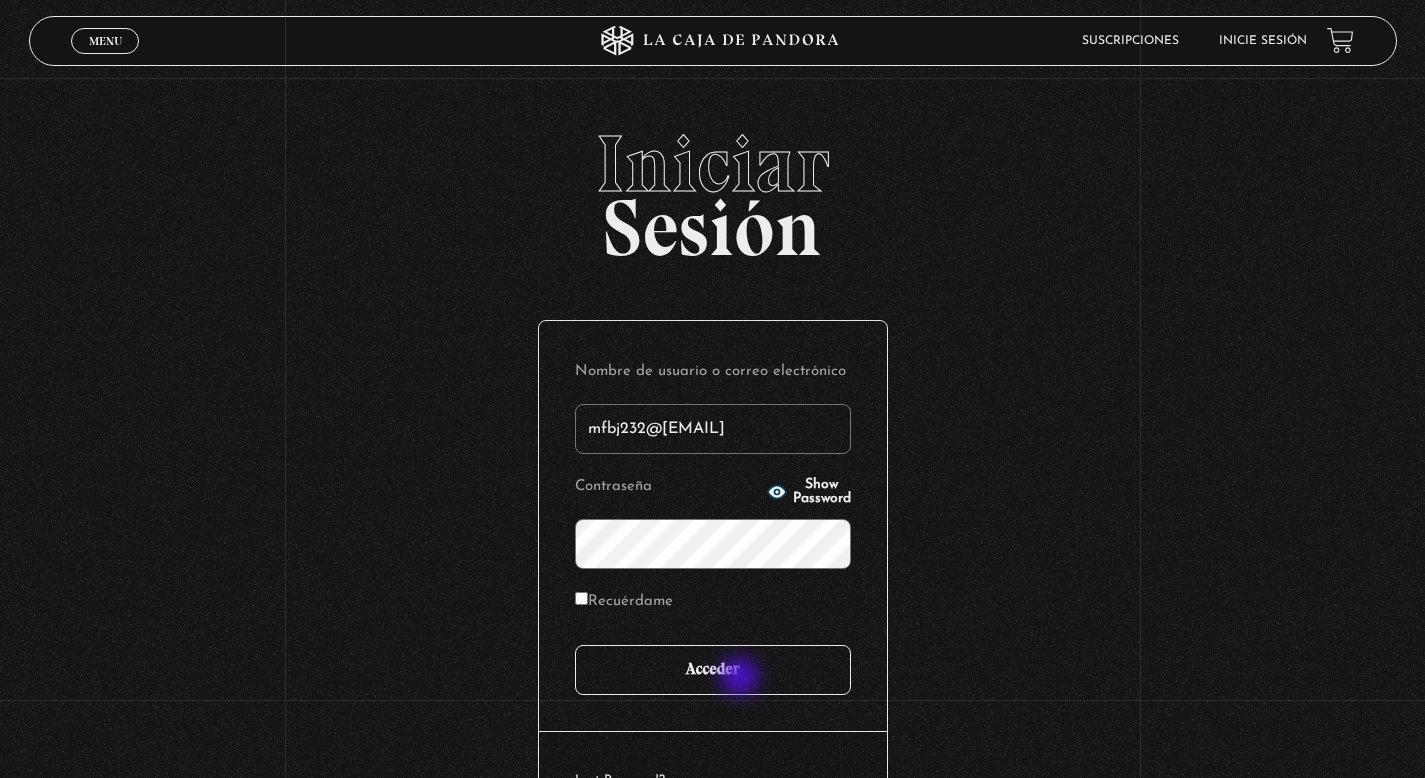 click on "Acceder" at bounding box center (713, 670) 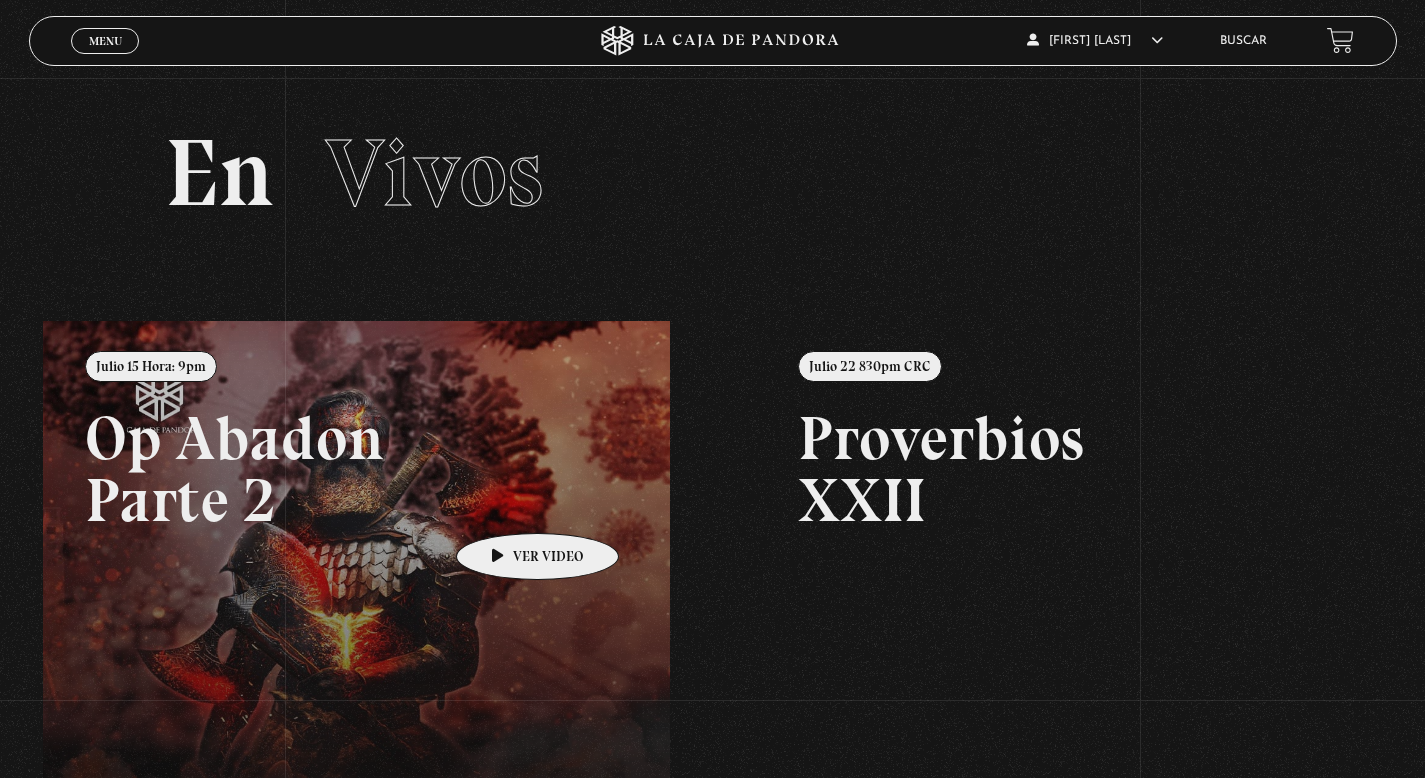 scroll, scrollTop: 0, scrollLeft: 0, axis: both 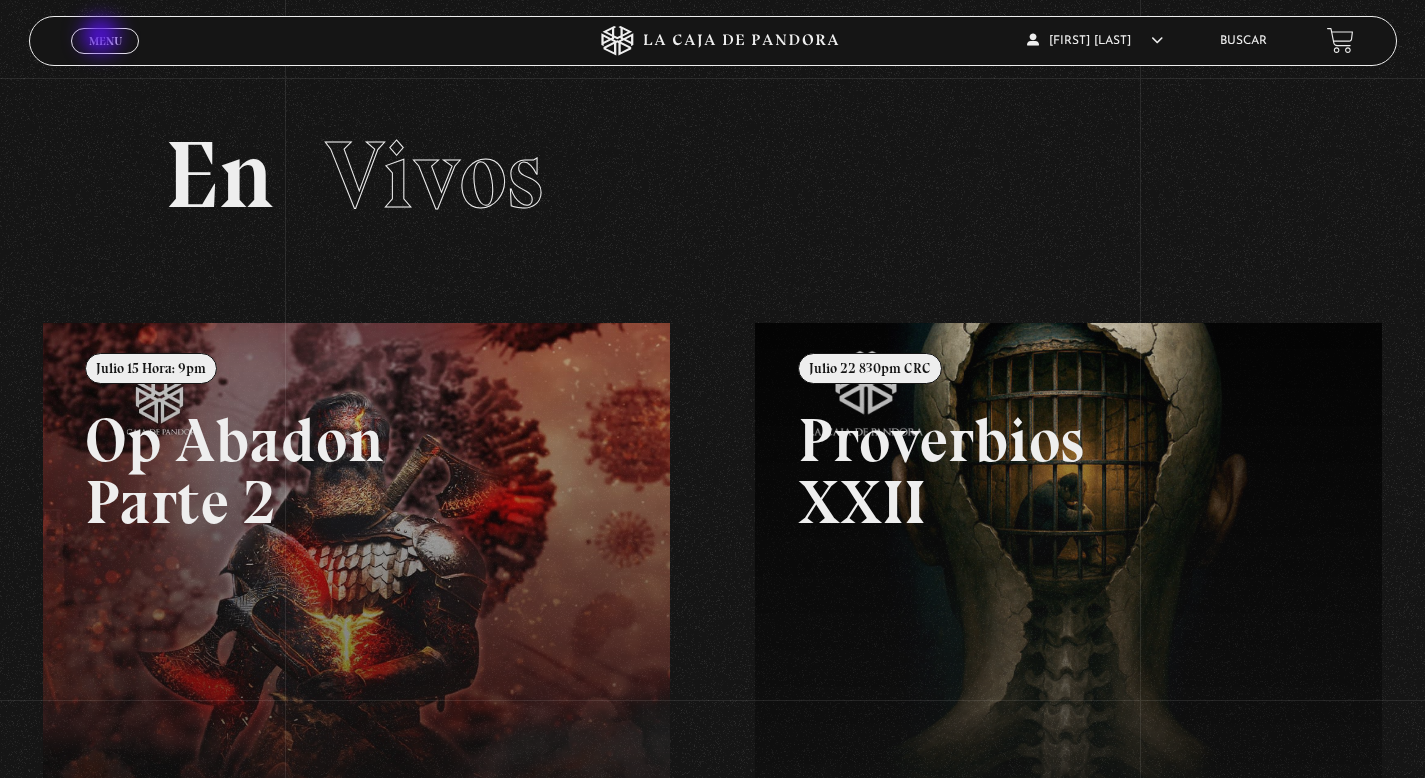 click on "Menu" at bounding box center [105, 41] 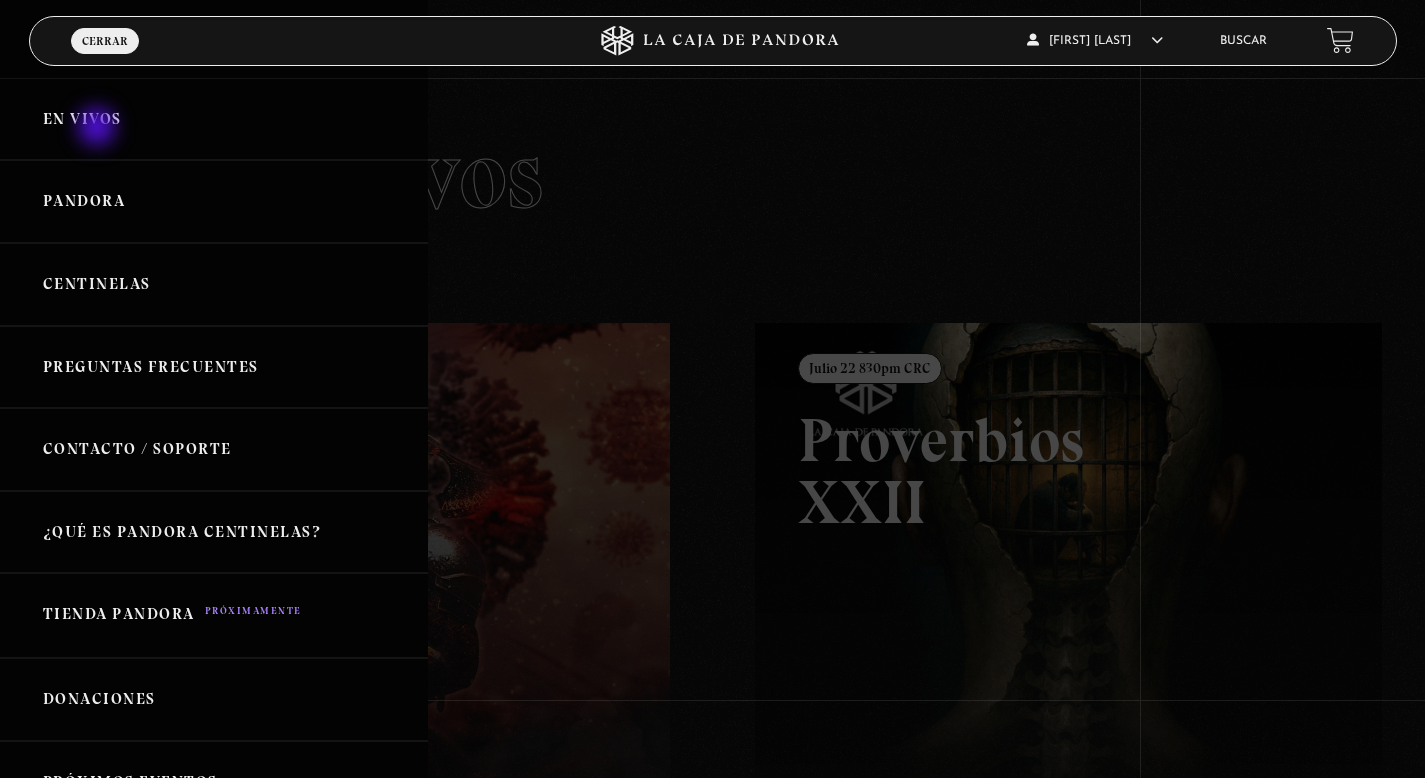 click on "En vivos" at bounding box center [214, 119] 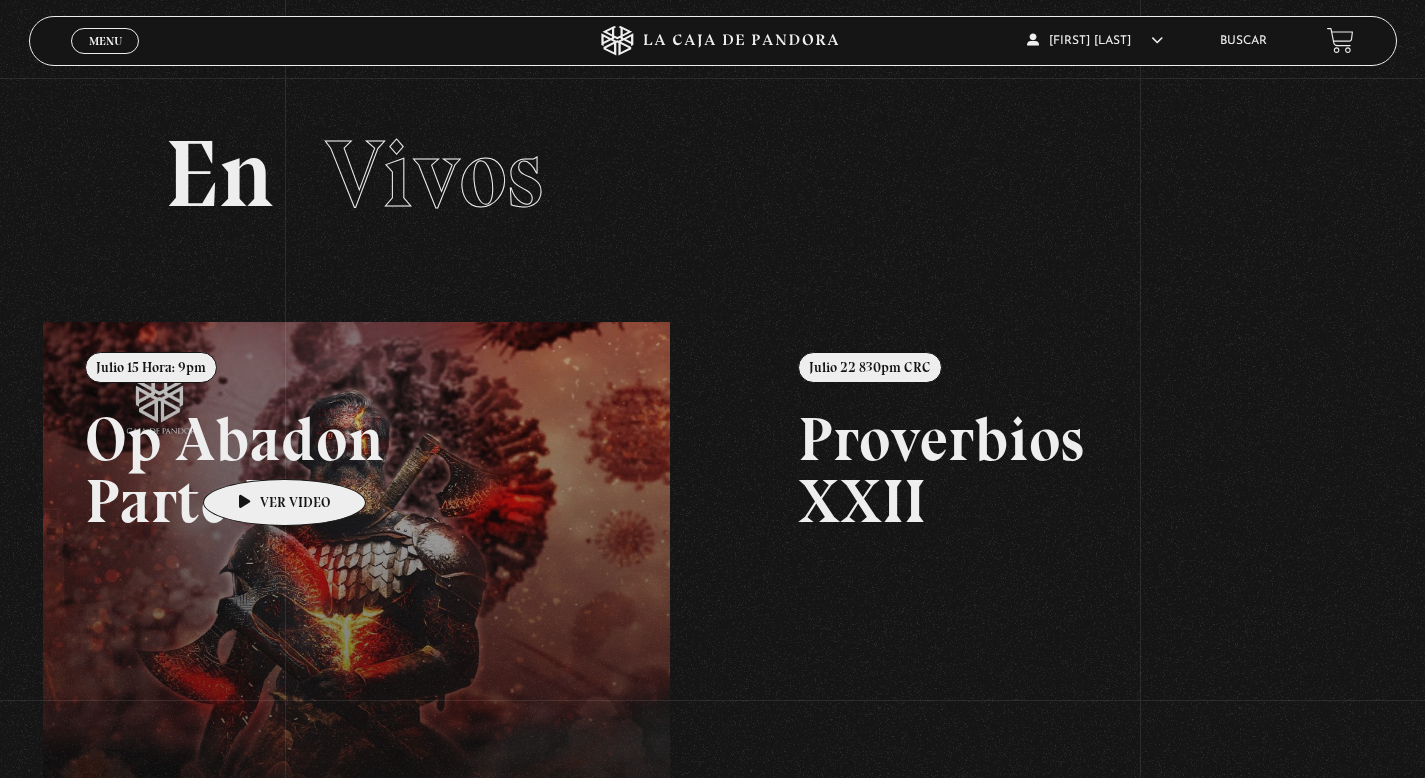 scroll, scrollTop: 0, scrollLeft: 0, axis: both 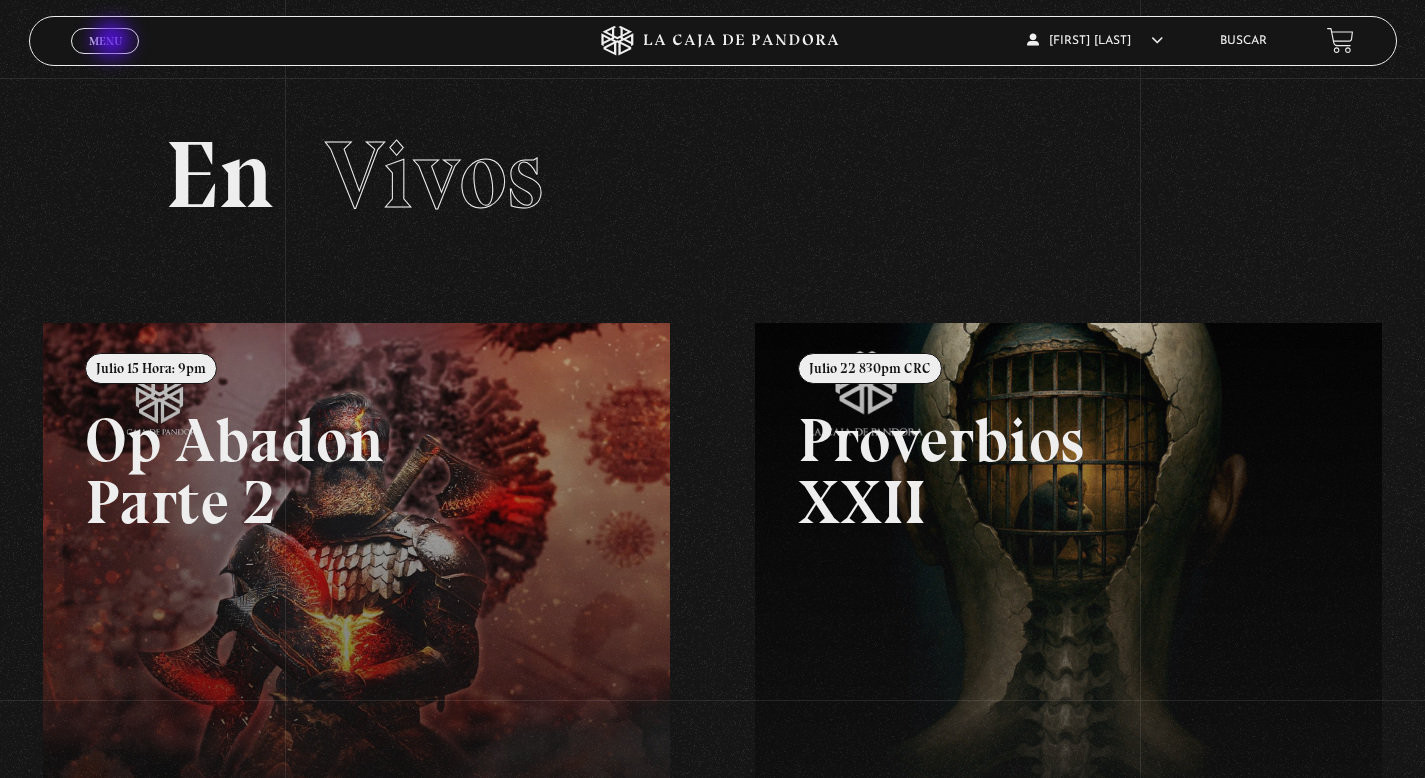 click on "Menu" at bounding box center (105, 41) 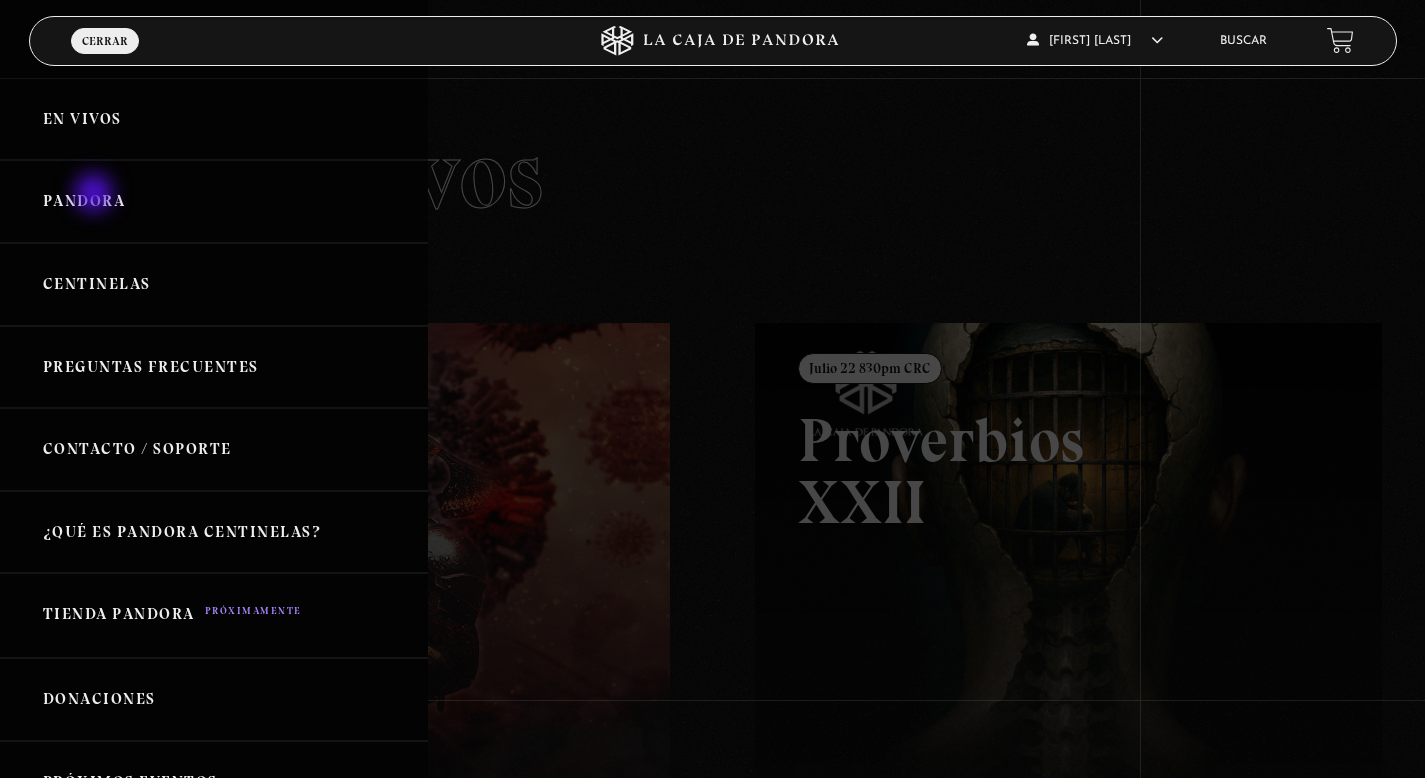 click on "Pandora" at bounding box center [214, 201] 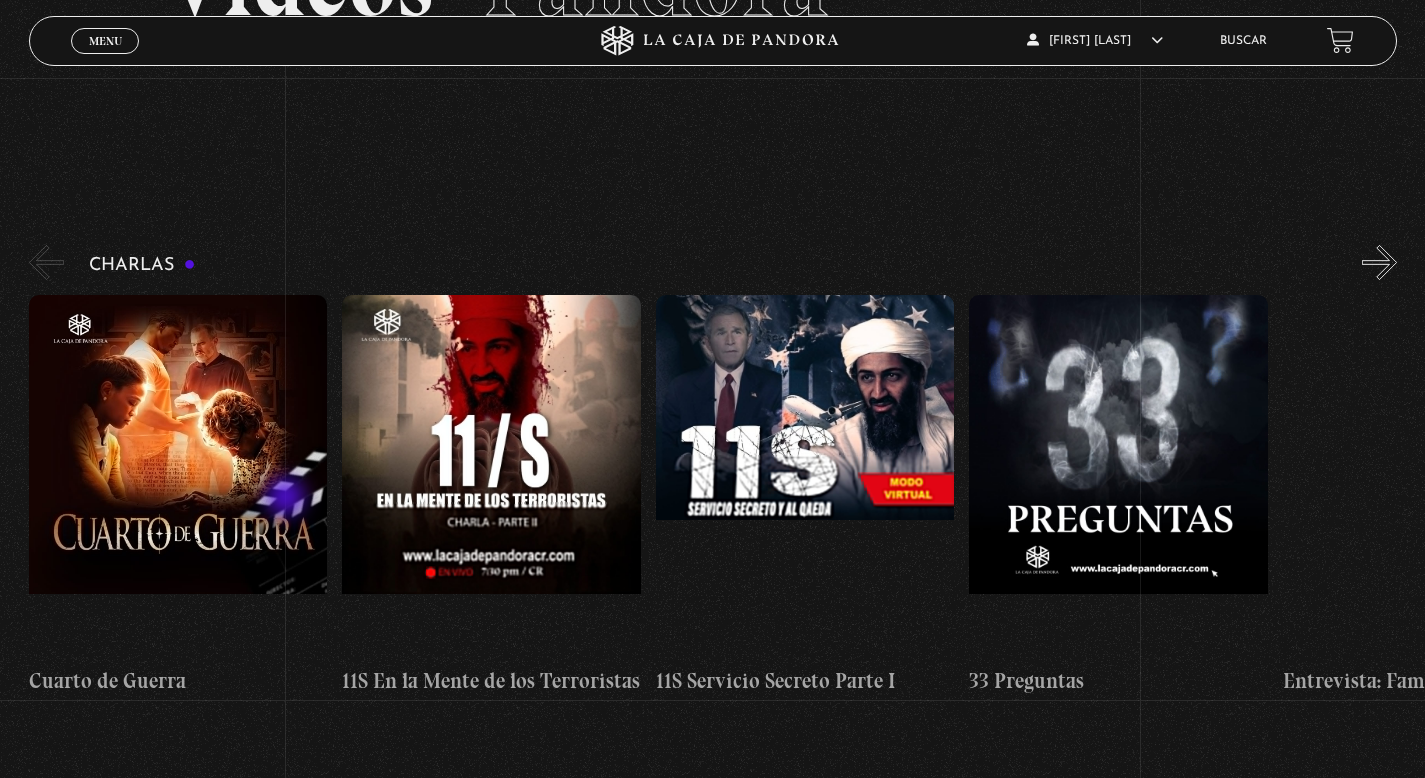scroll, scrollTop: 0, scrollLeft: 0, axis: both 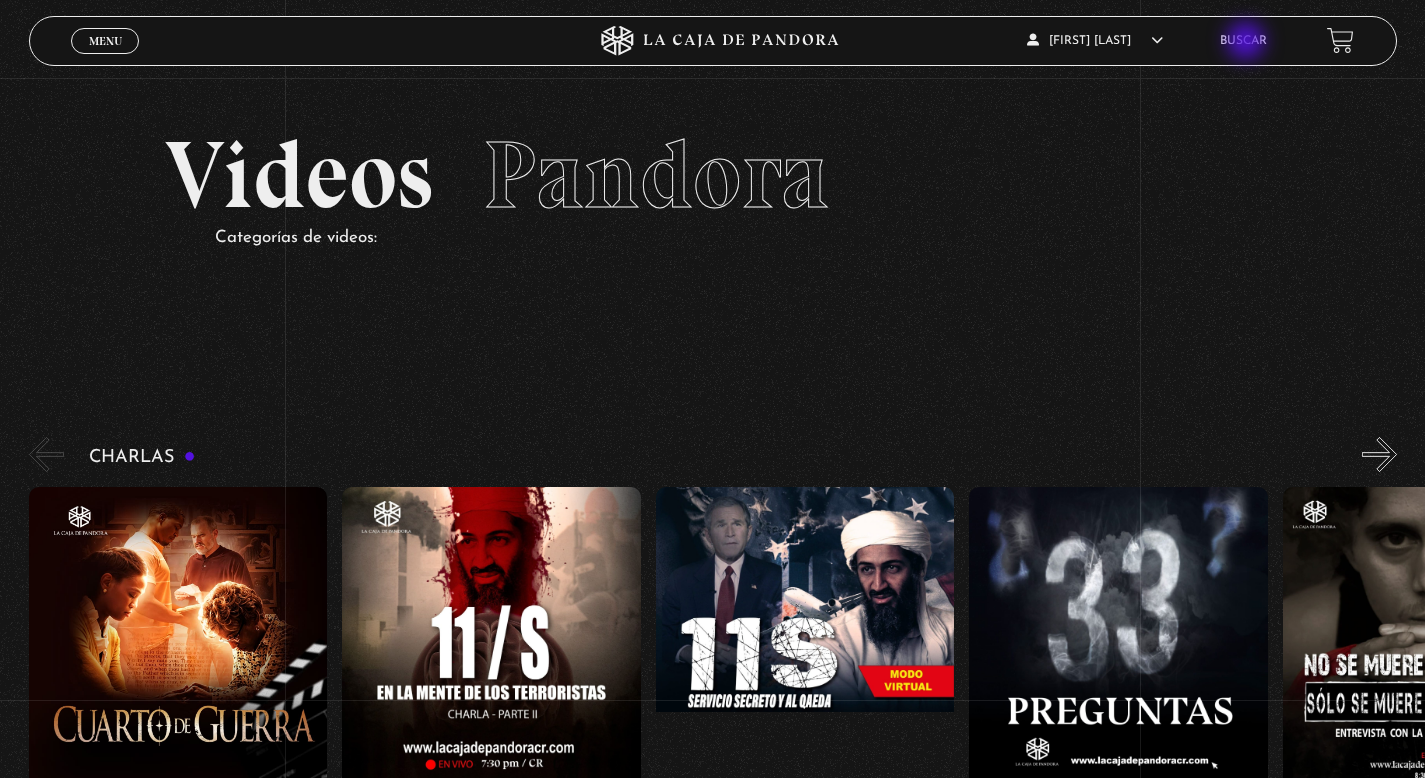 click on "Buscar" at bounding box center (1243, 41) 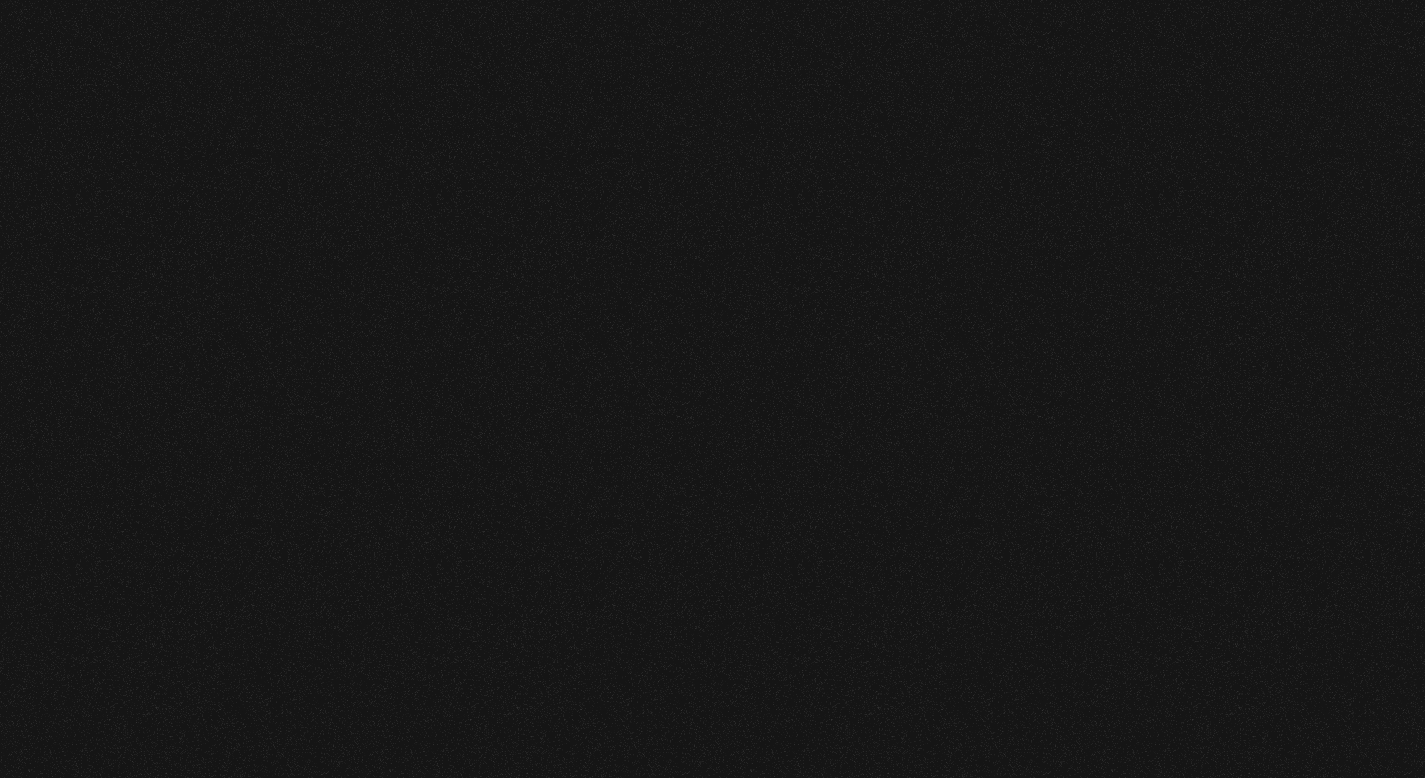 scroll, scrollTop: 0, scrollLeft: 0, axis: both 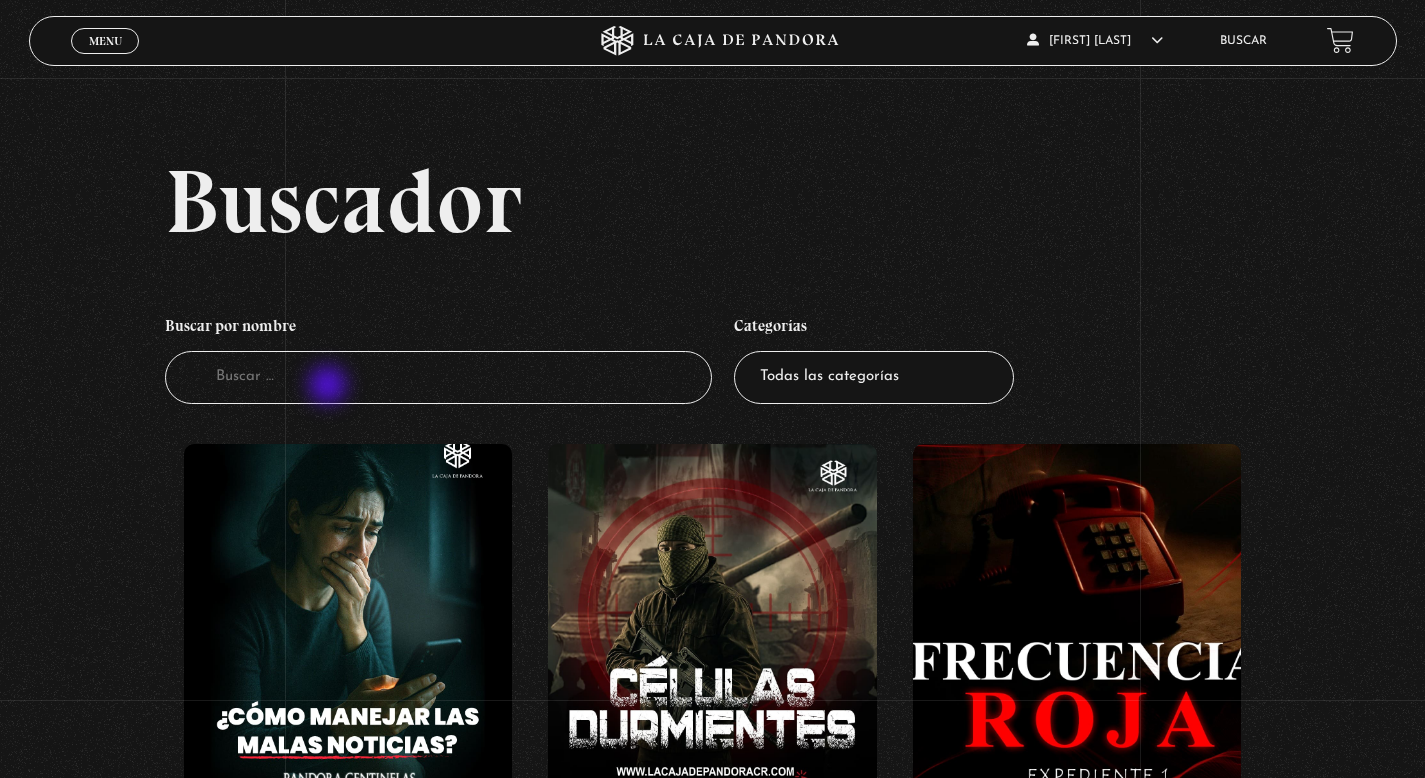 click on "Buscador" at bounding box center (438, 377) 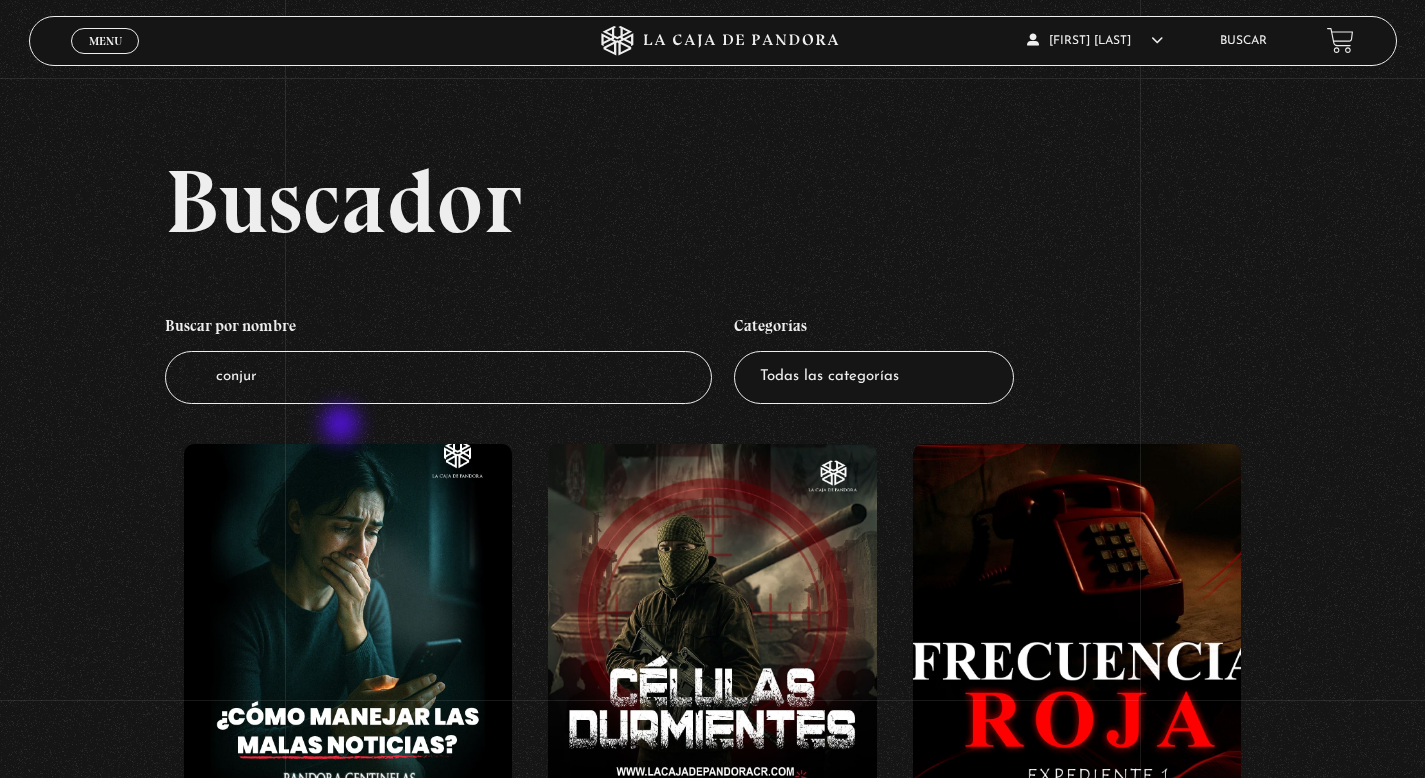 type on "conjuro" 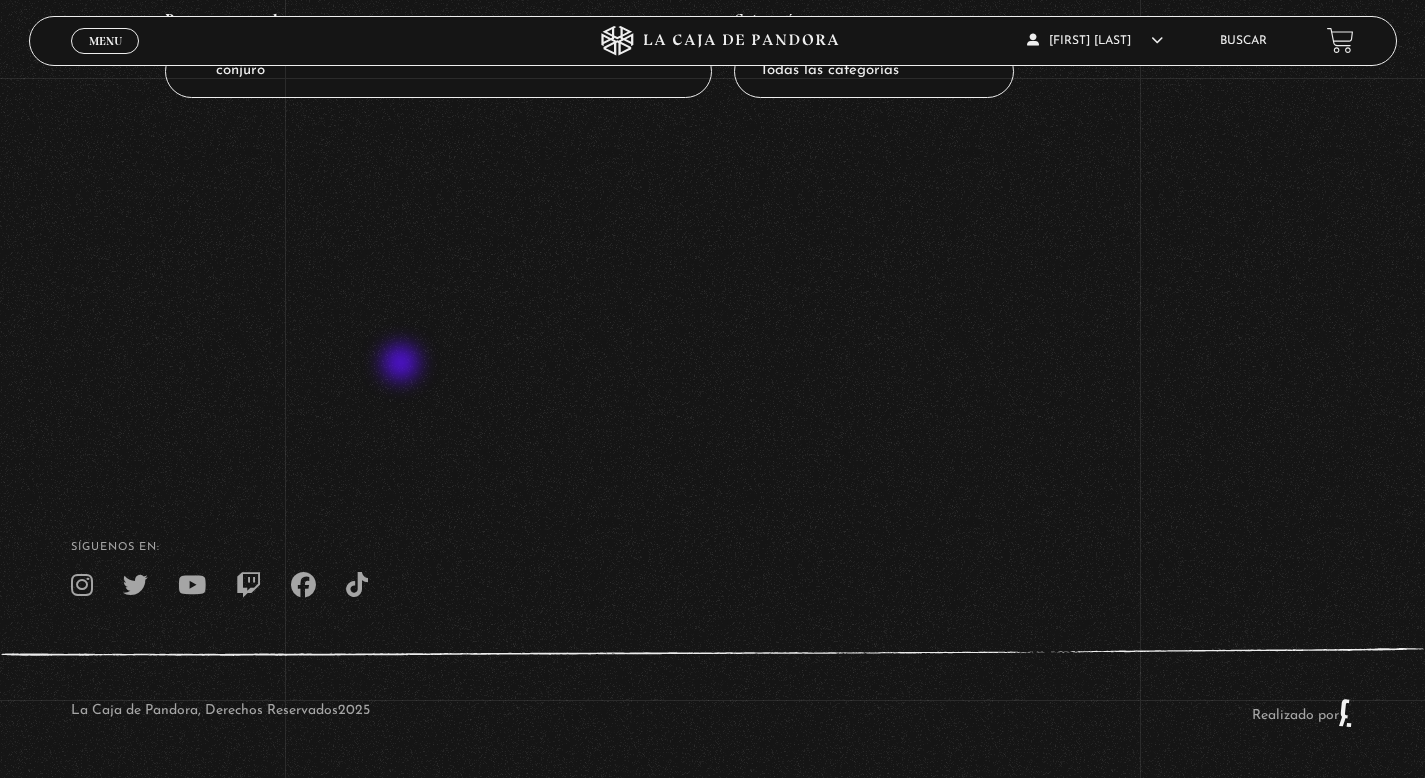 scroll, scrollTop: 0, scrollLeft: 0, axis: both 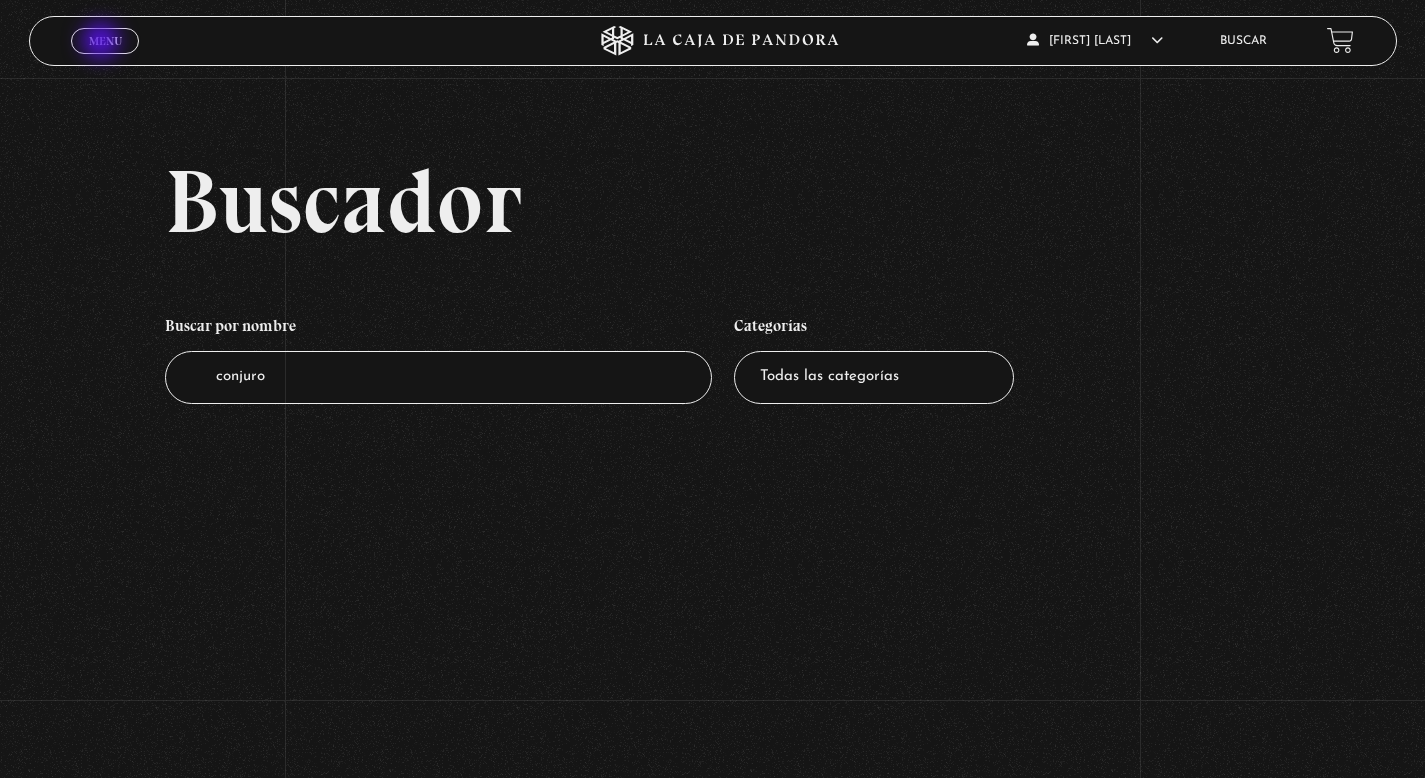 click on "Menu" at bounding box center (105, 41) 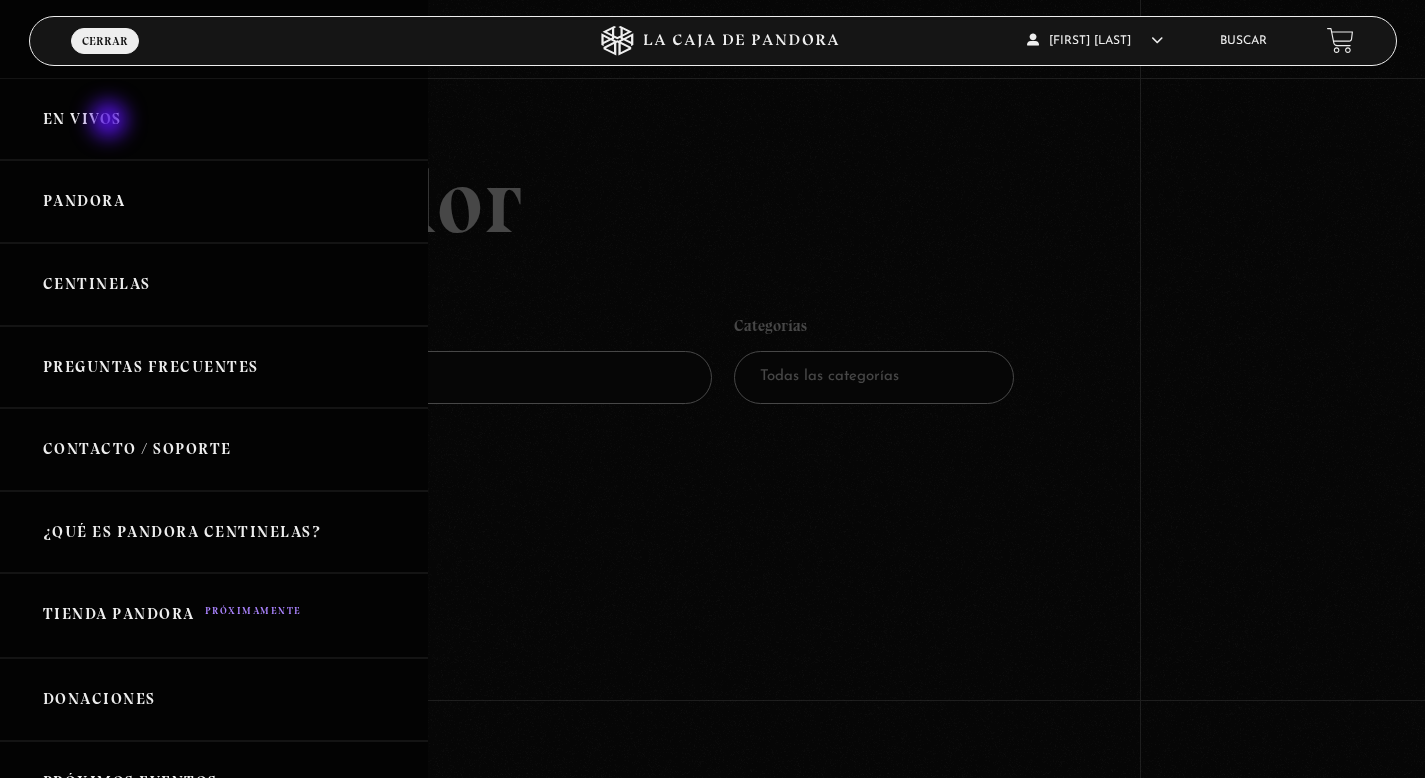 click on "En vivos" at bounding box center (214, 119) 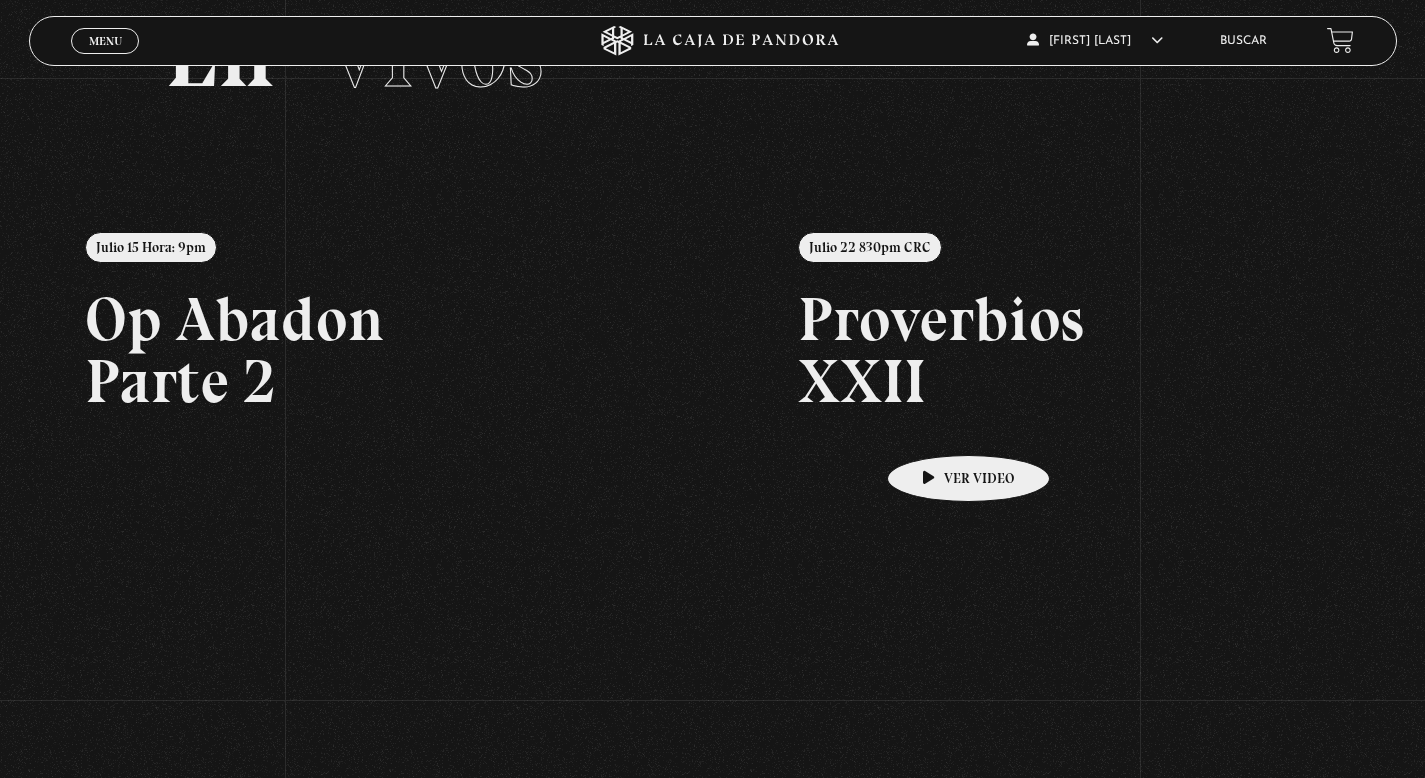 scroll, scrollTop: 0, scrollLeft: 0, axis: both 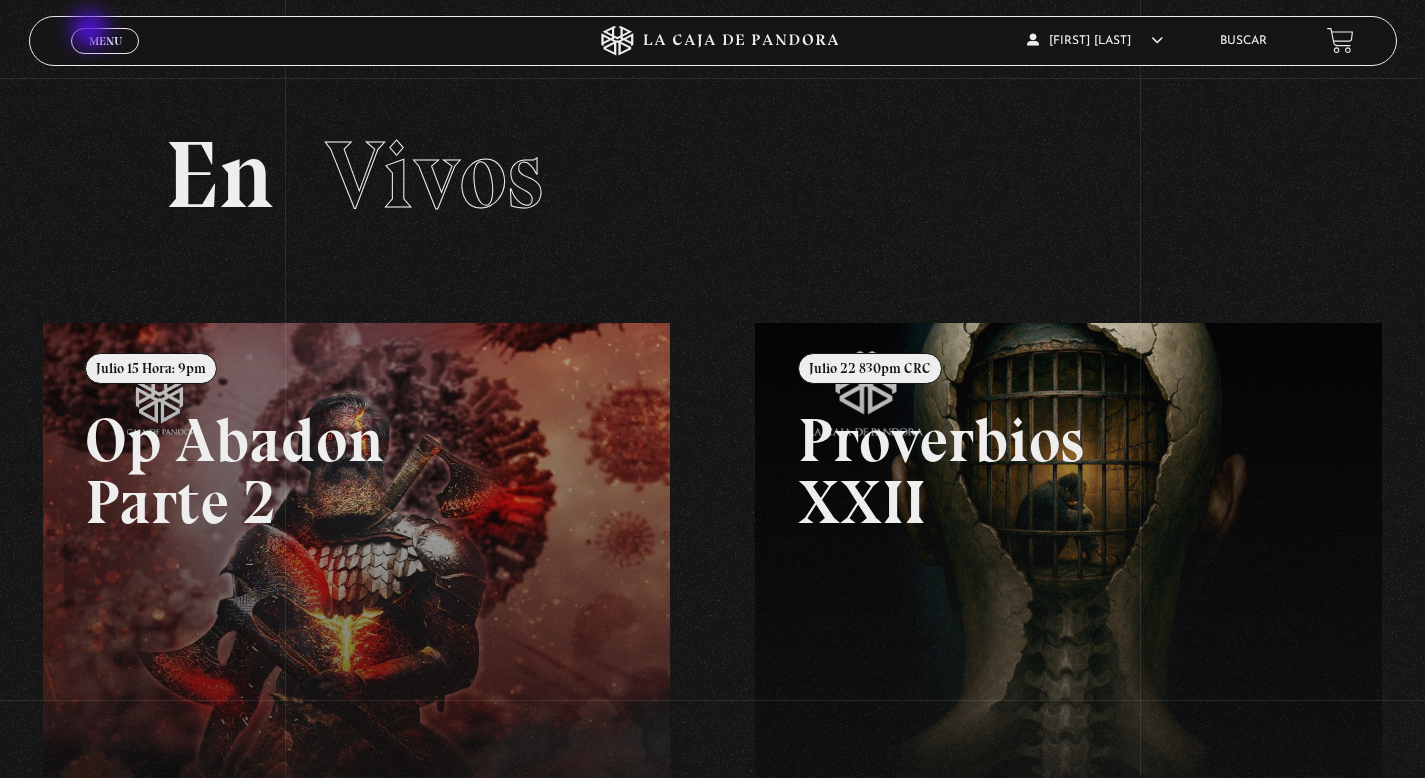 click on "Menu Cerrar" at bounding box center [105, 41] 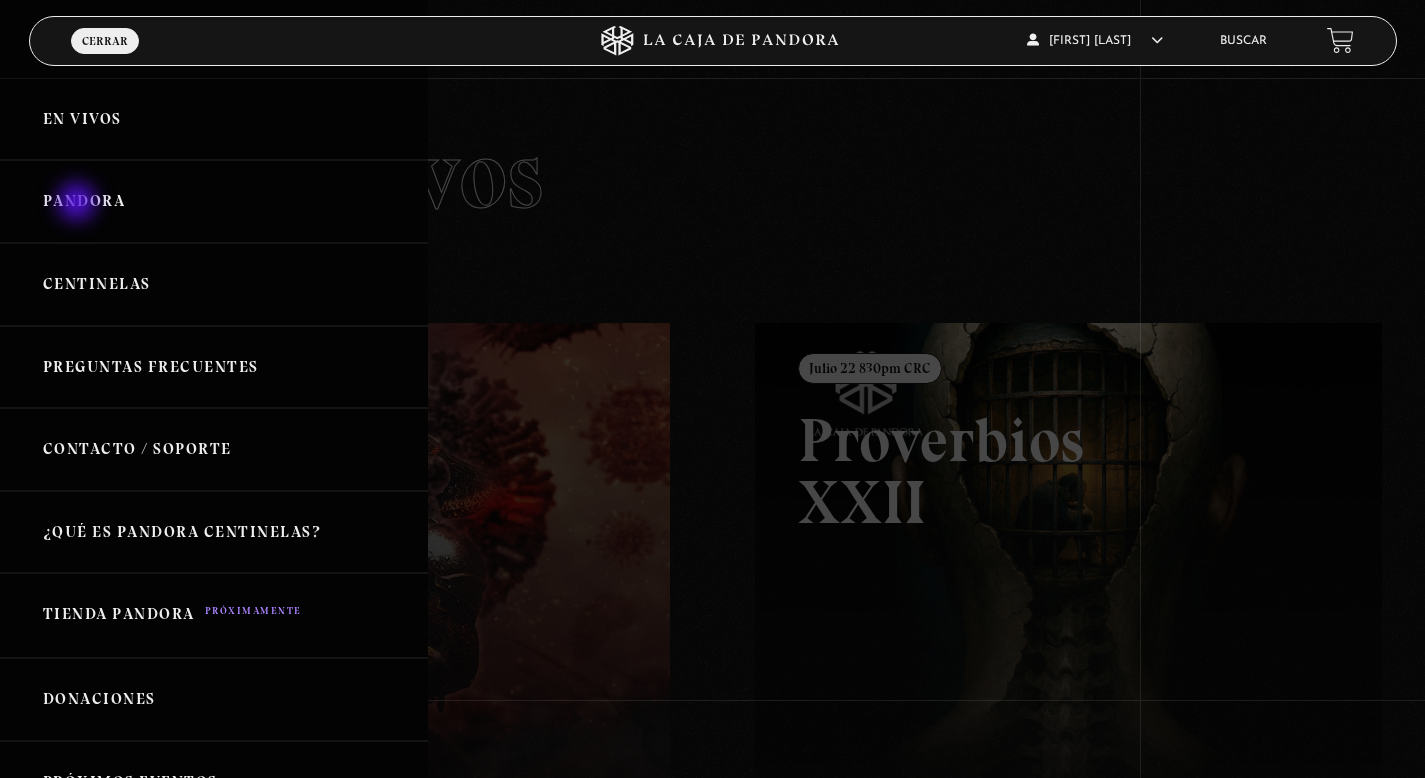 click on "Pandora" at bounding box center [214, 201] 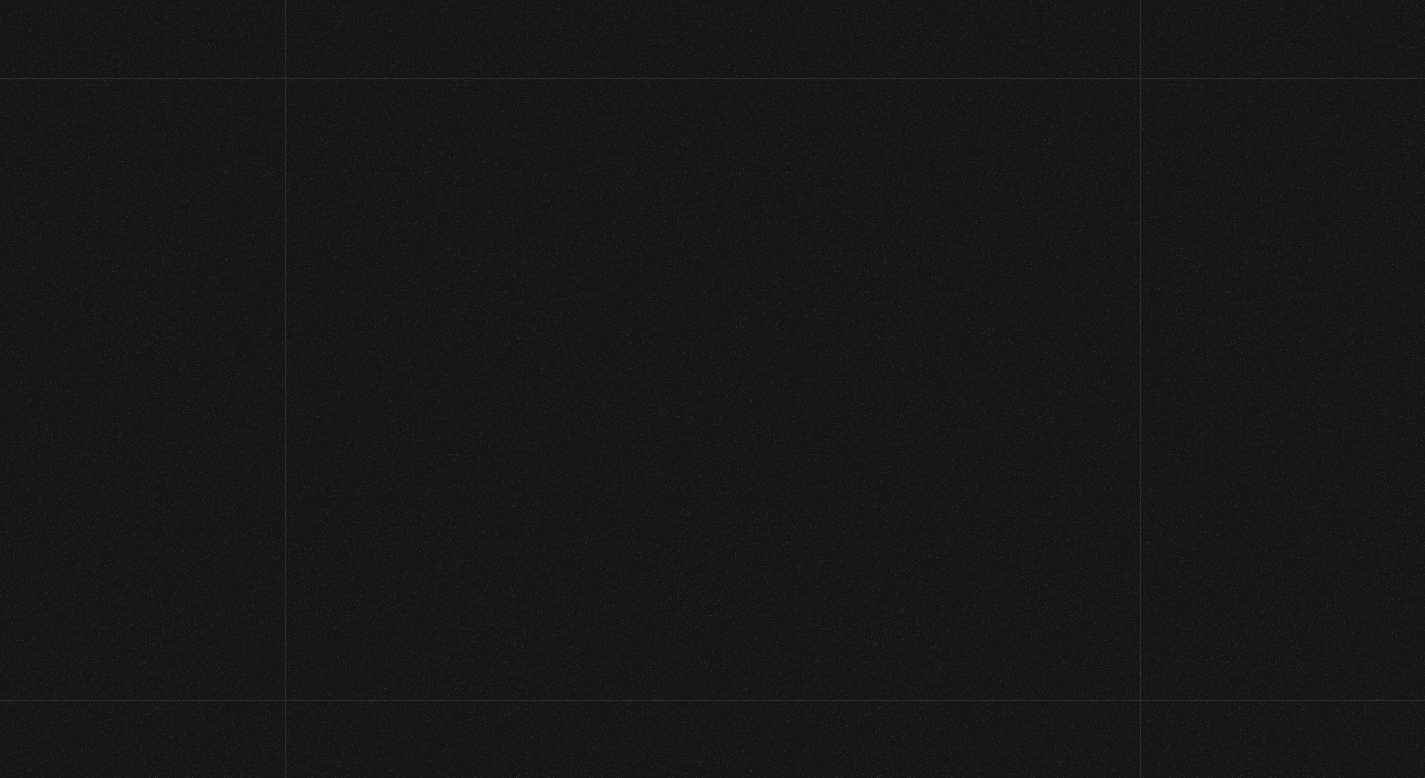 scroll, scrollTop: 0, scrollLeft: 0, axis: both 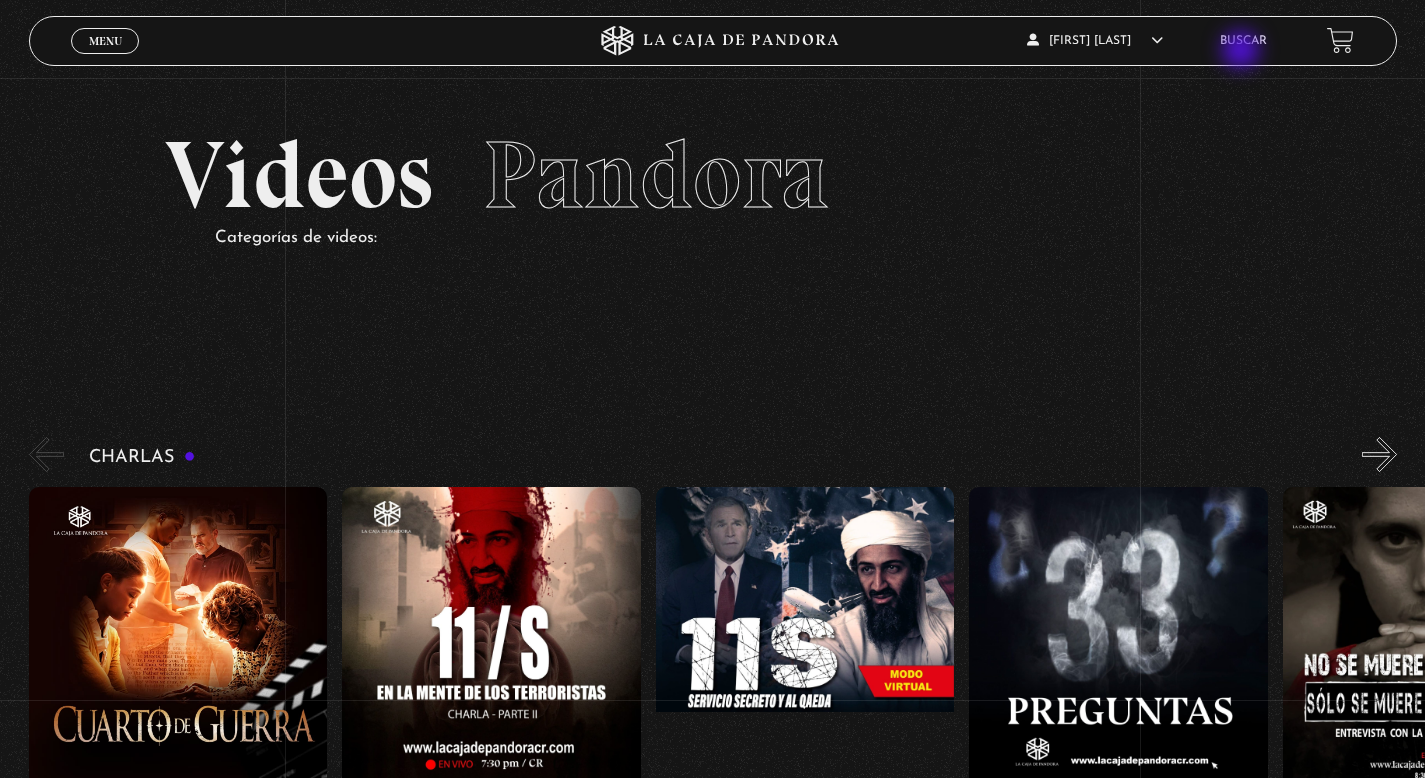 click on "Buscar" at bounding box center [1243, 40] 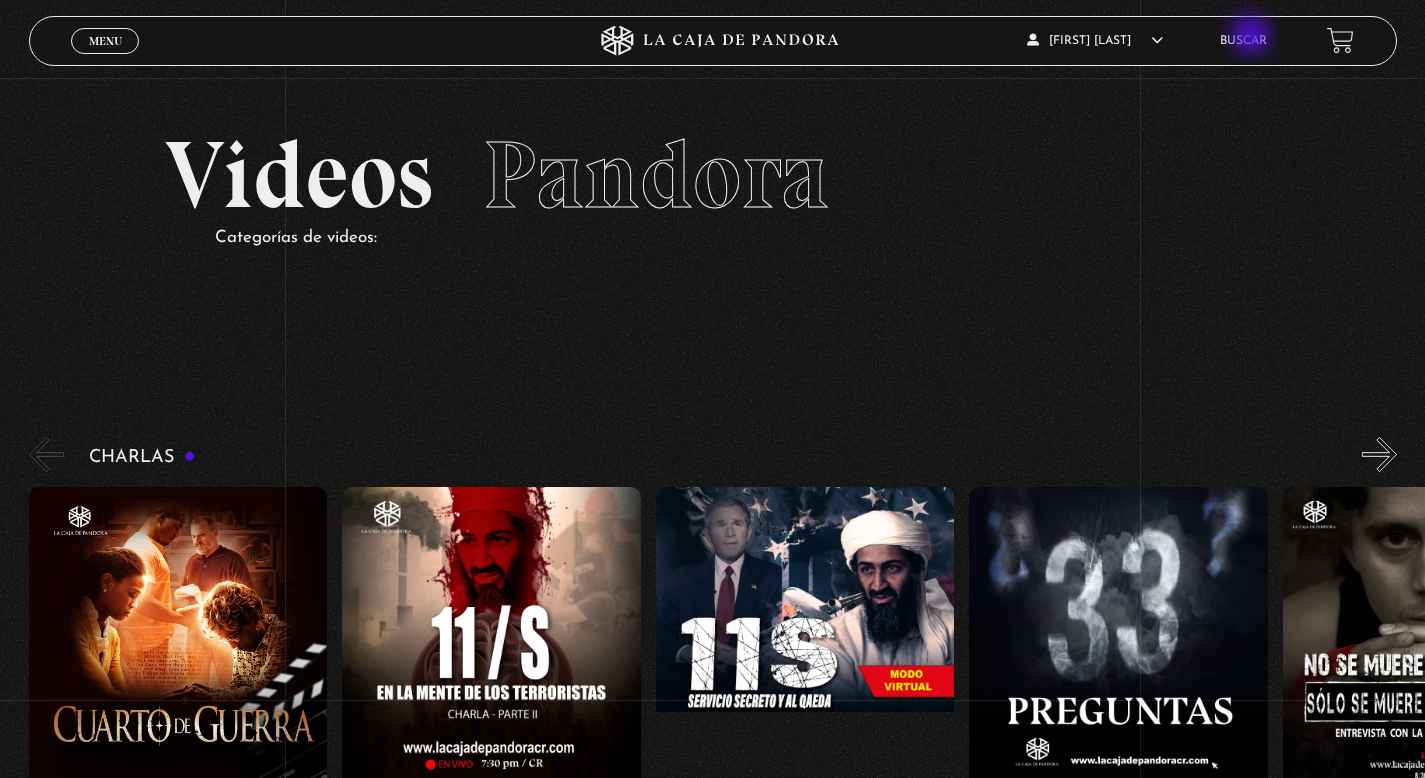 click on "Buscar" at bounding box center (1243, 41) 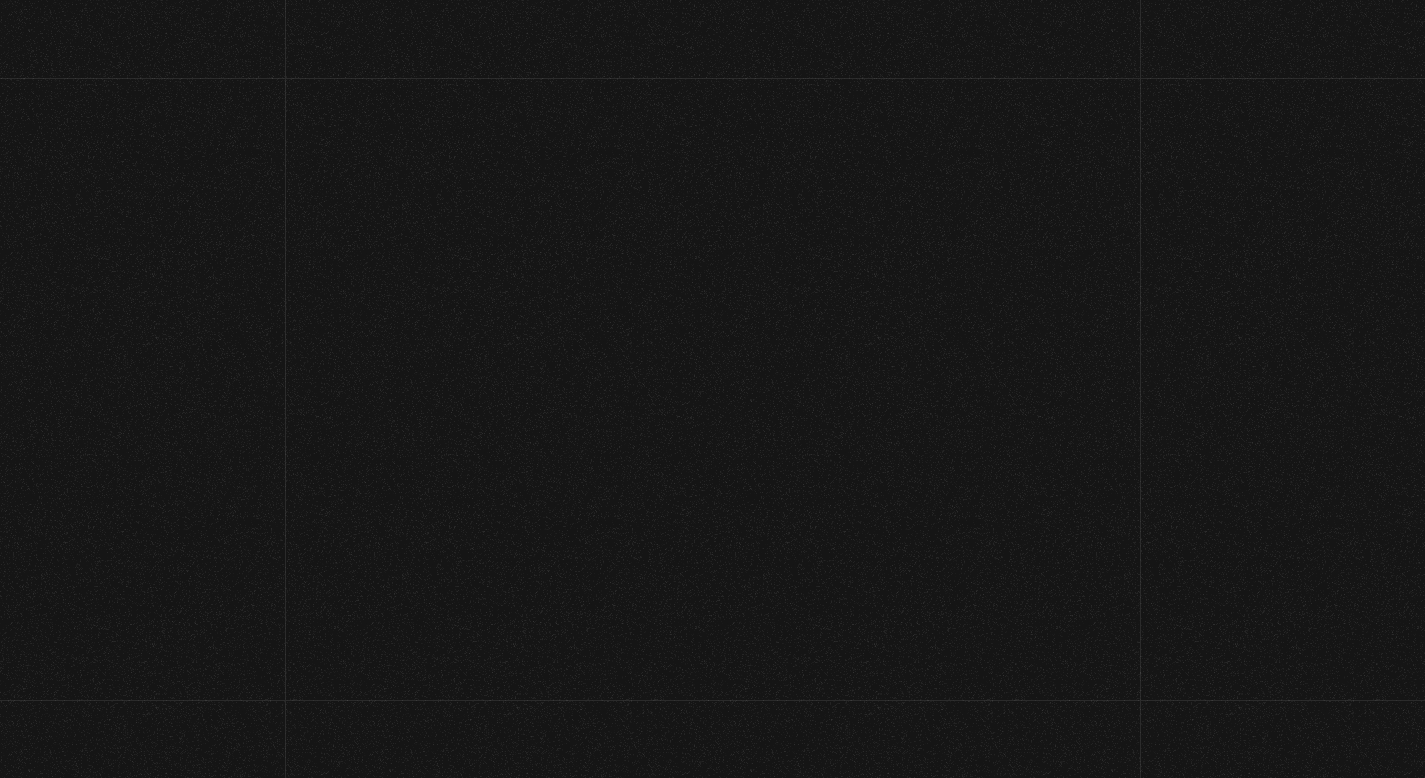 scroll, scrollTop: 0, scrollLeft: 0, axis: both 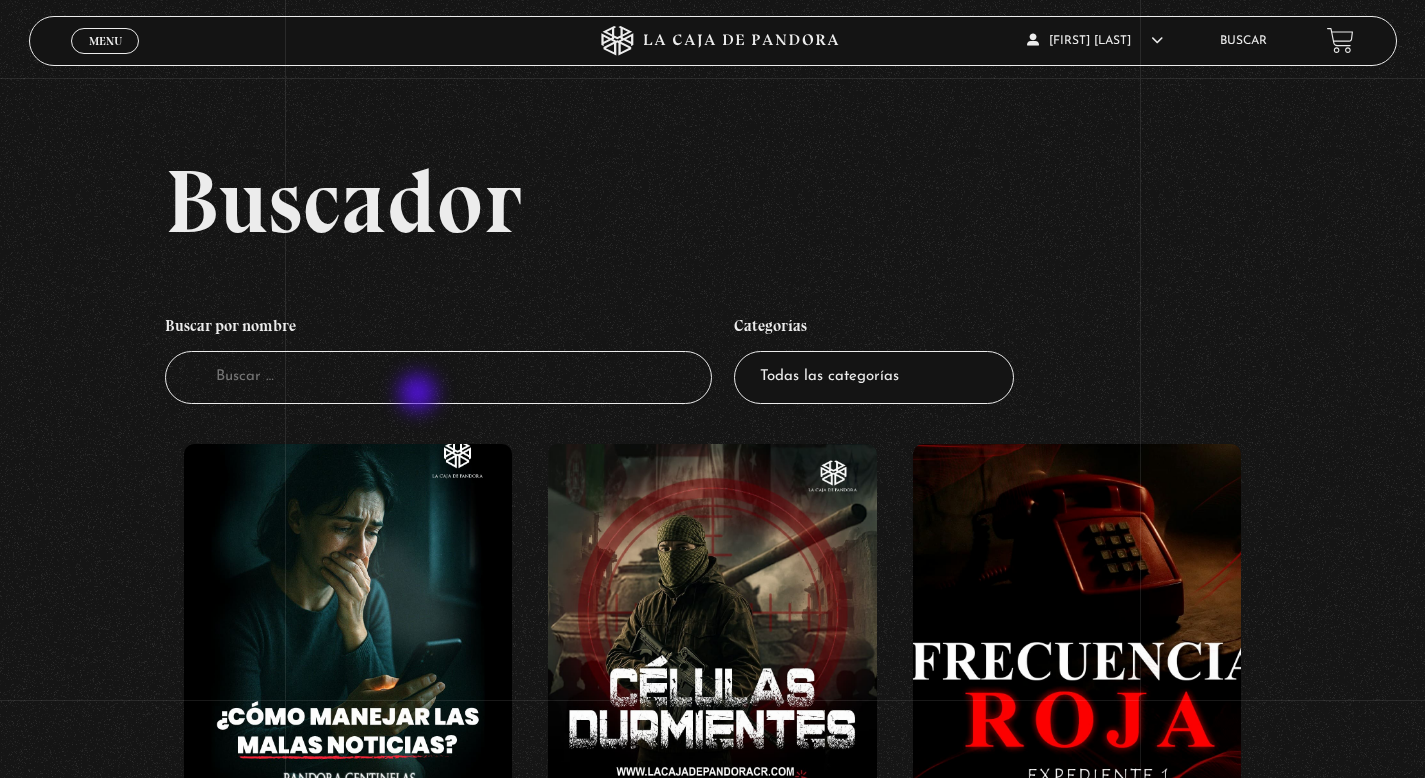 click on "Buscador" at bounding box center (438, 377) 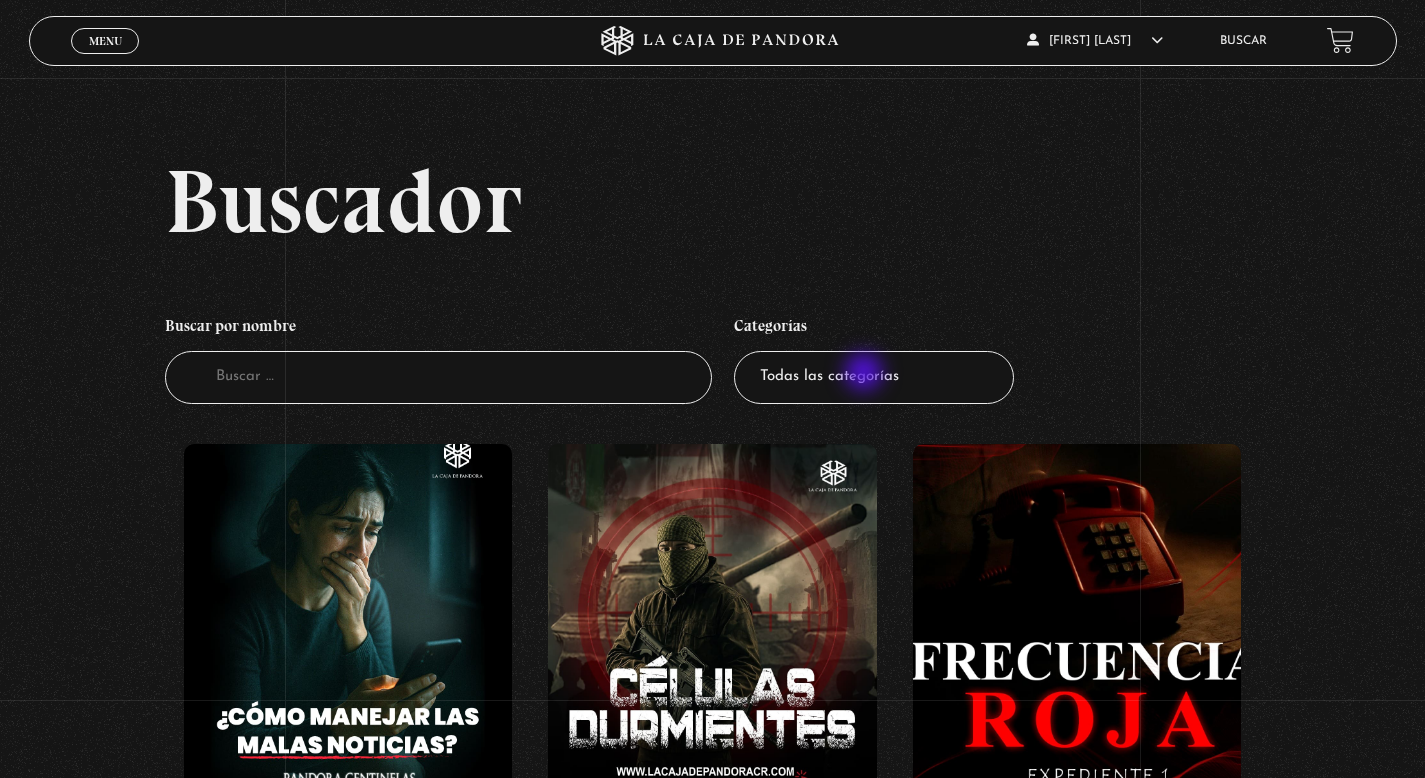 click on "Todas las categorías
11:11 Humanitario  (1)
Amo los Lunes  (2)
Análisis de series y películas  (22)
Asesinos Seriales  (2)
Centinelas  (113)
Charlas  (8)
Entrevistas  (7)
Hacktivismo  (5)
Mercado  (1)
Mundo Espiritual  (20)
Nuevo Orden Mundial NWO  (80)
Pandora Bio  (24)
Pandora Prepper  (23)
Pandora Tour  (3)
Paranormal  (11)
Pastelería  (1)
Peligros en la web  (4)
Regulares  (1)
Teorías de Conspiración  (7)" at bounding box center (874, 377) 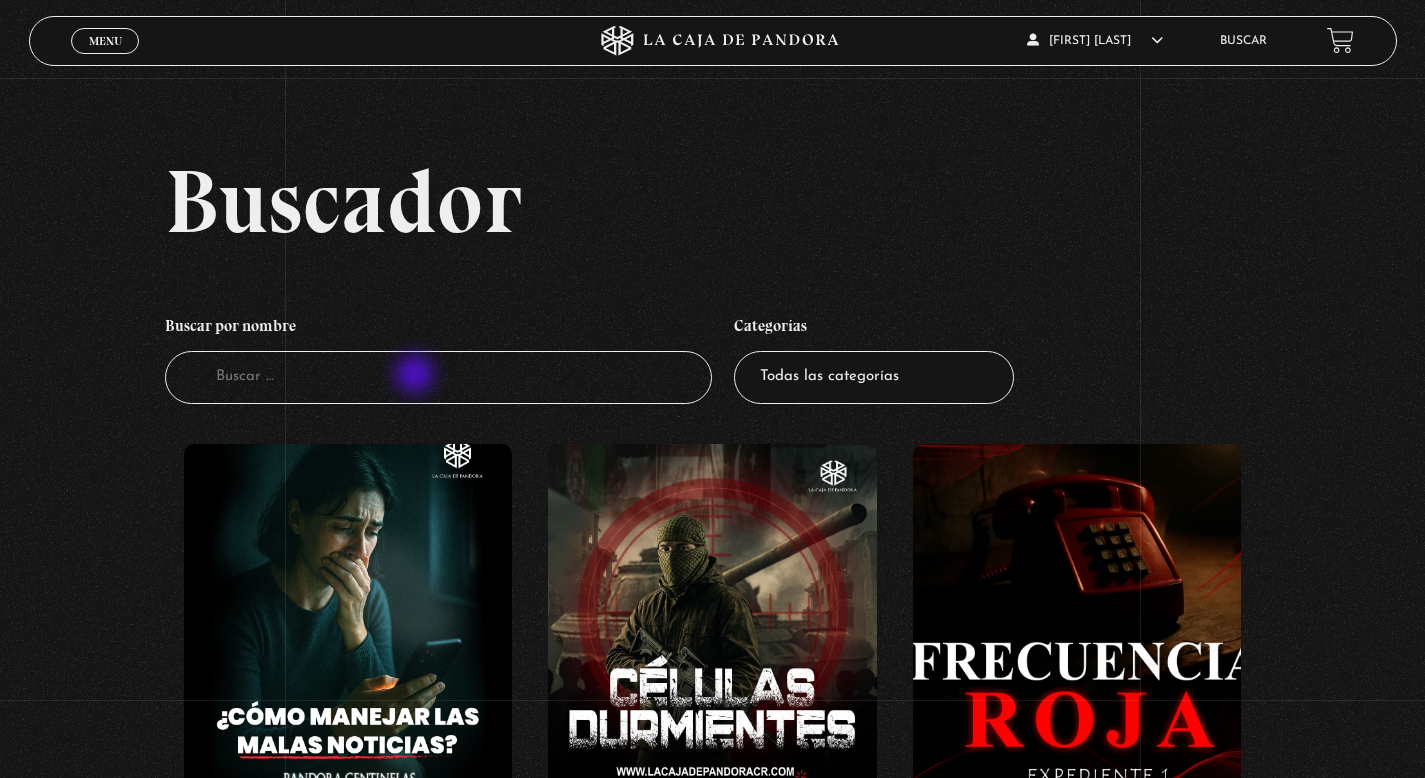 click on "Buscador" at bounding box center (438, 377) 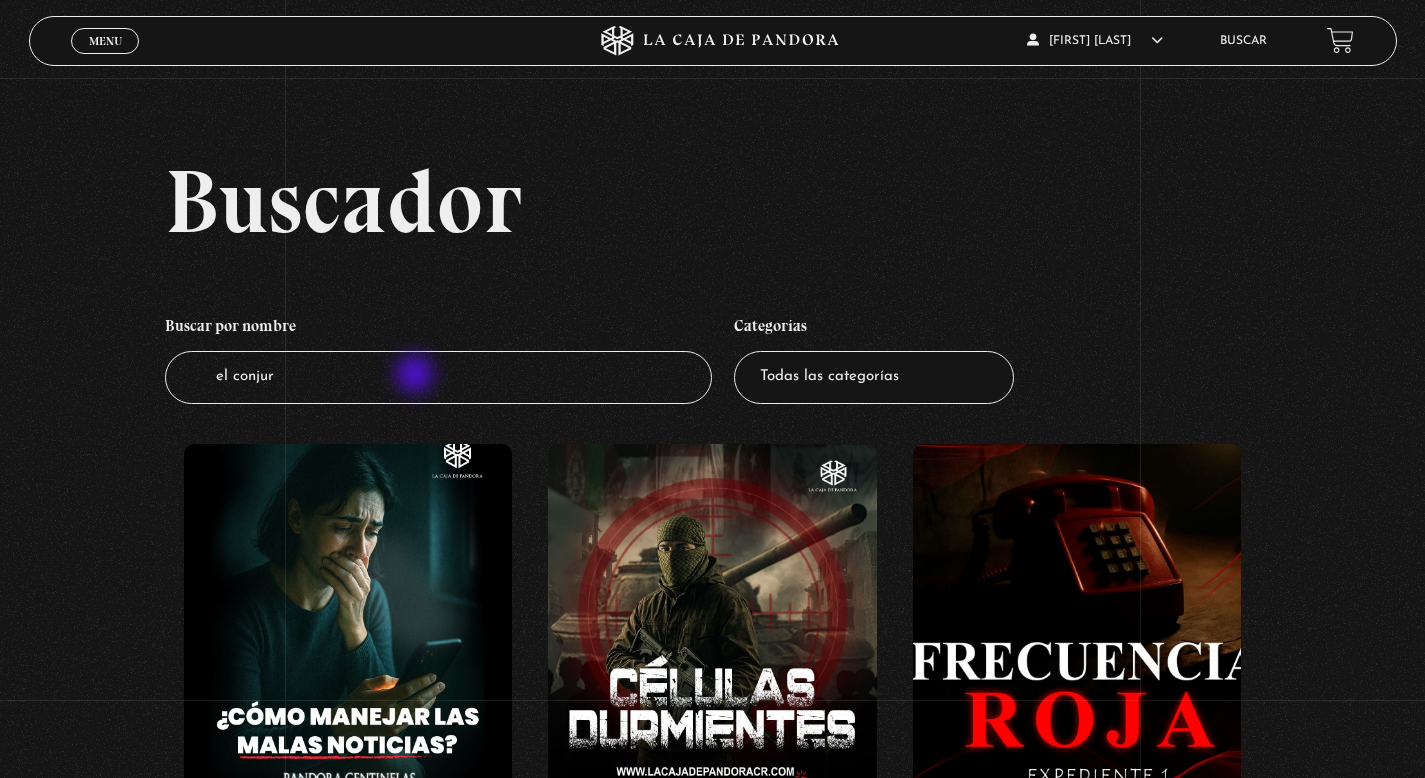 type on "el conjuro" 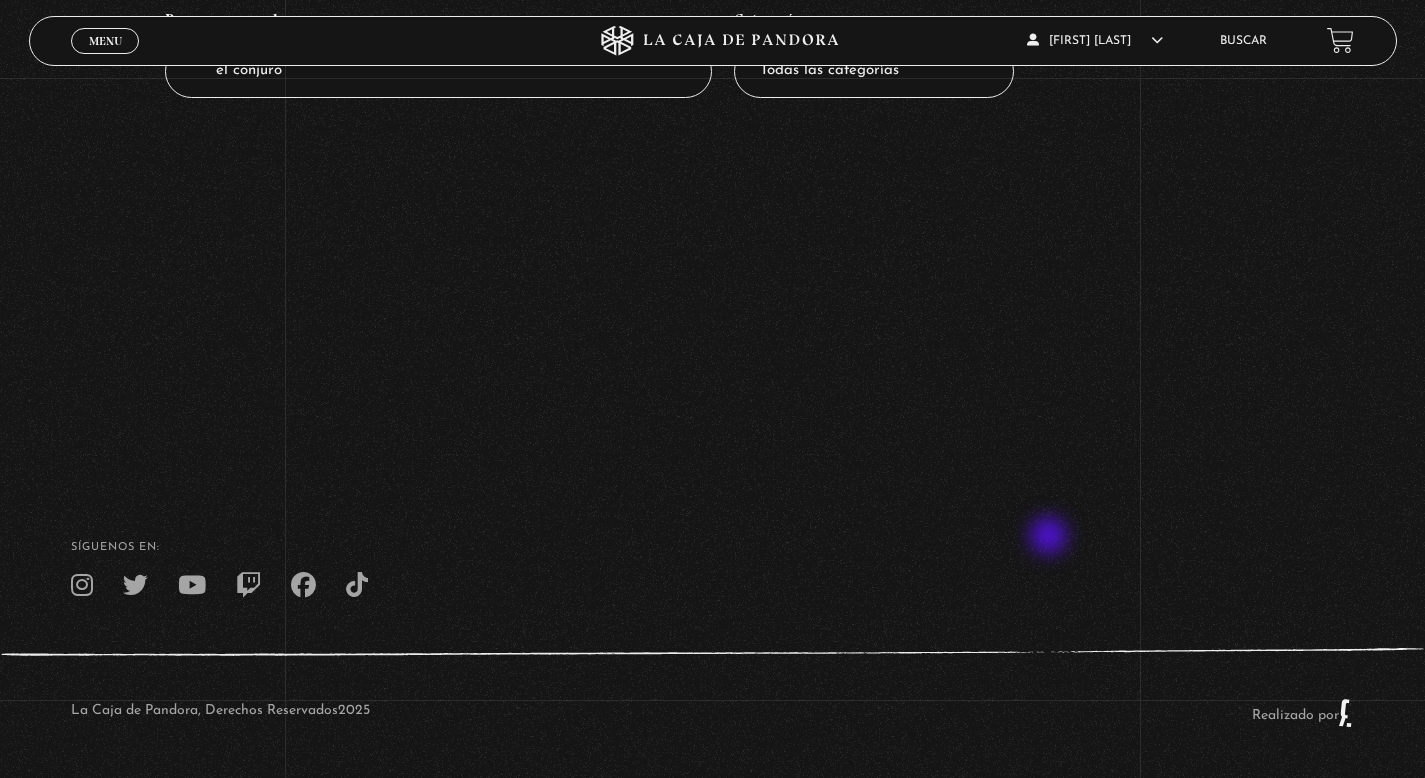 scroll, scrollTop: 0, scrollLeft: 0, axis: both 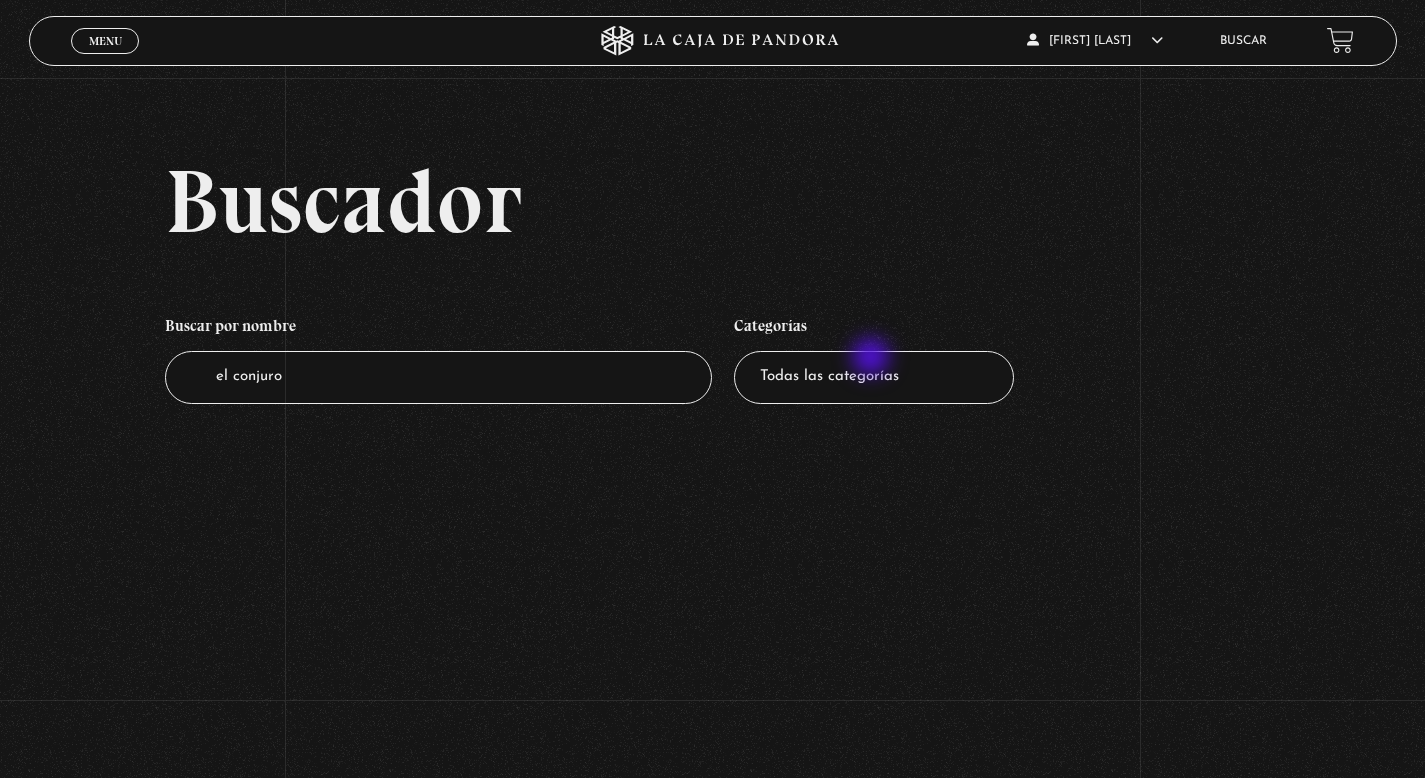 click on "Todas las categorías
11:11 Humanitario  (1)
Amo los Lunes  (2)
Análisis de series y películas  (22)
Asesinos Seriales  (2)
Centinelas  (113)
Charlas  (8)
Entrevistas  (7)
Hacktivismo  (5)
Mercado  (1)
Mundo Espiritual  (20)
Nuevo Orden Mundial NWO  (80)
Pandora Bio  (24)
Pandora Prepper  (23)
Pandora Tour  (3)
Paranormal  (11)
Pastelería  (1)
Peligros en la web  (4)
Regulares  (1)
Teorías de Conspiración  (7)" at bounding box center [874, 377] 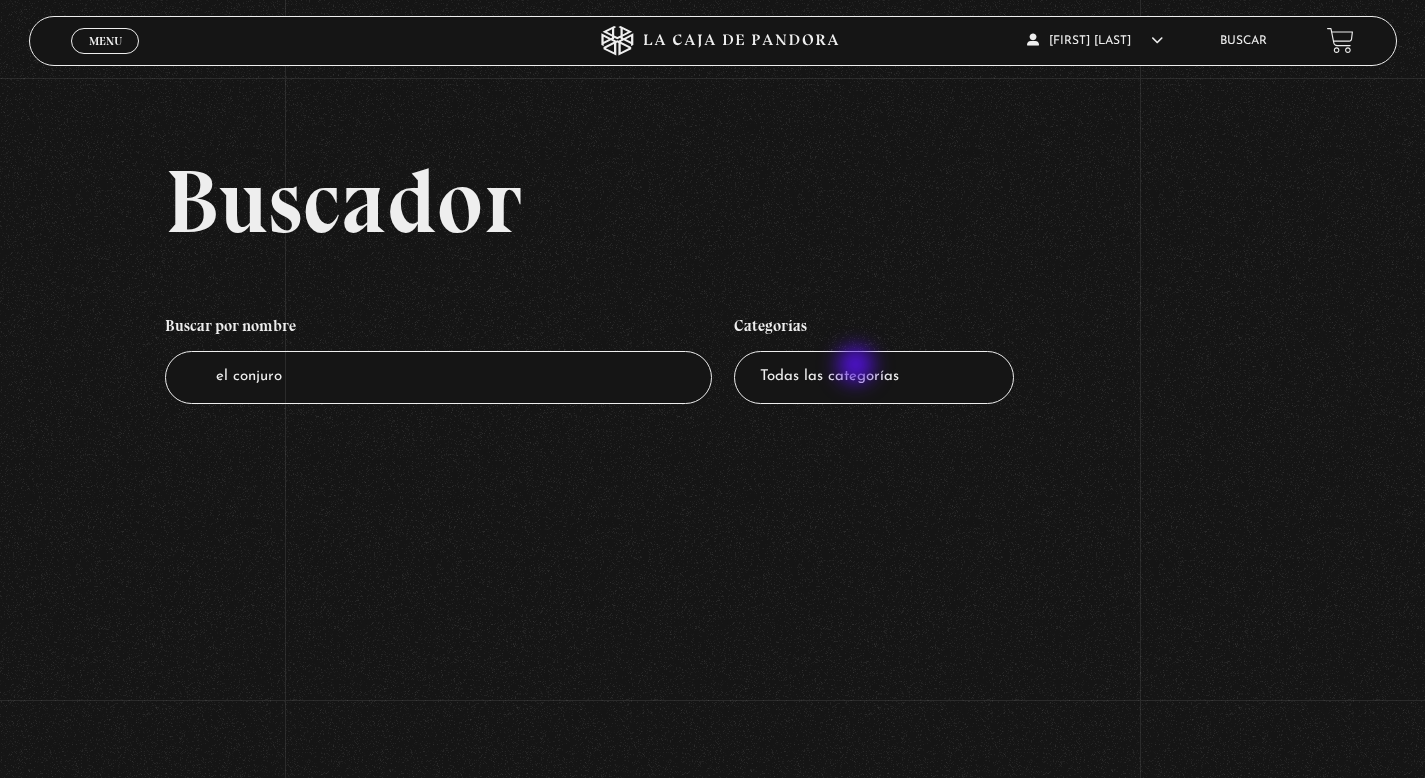 select on "charlas" 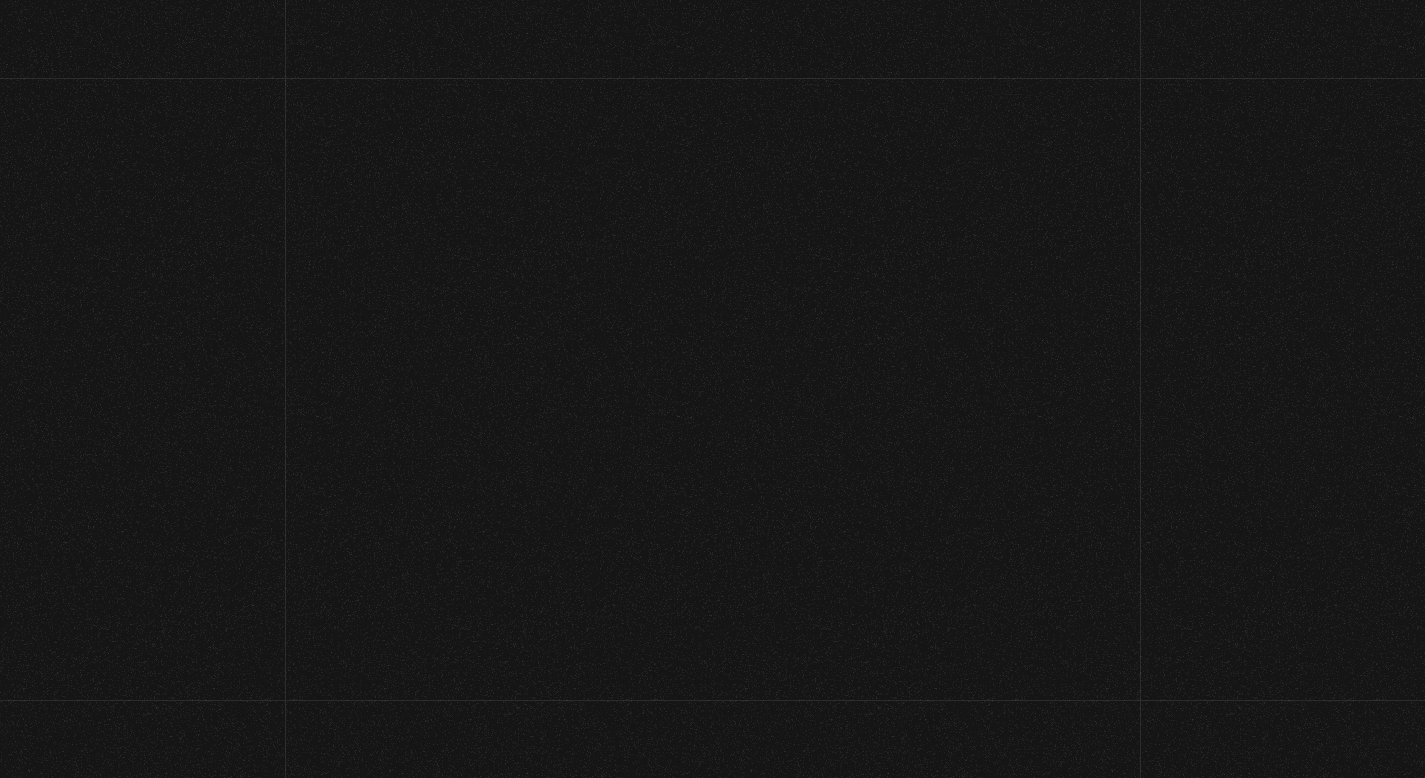 scroll, scrollTop: 0, scrollLeft: 0, axis: both 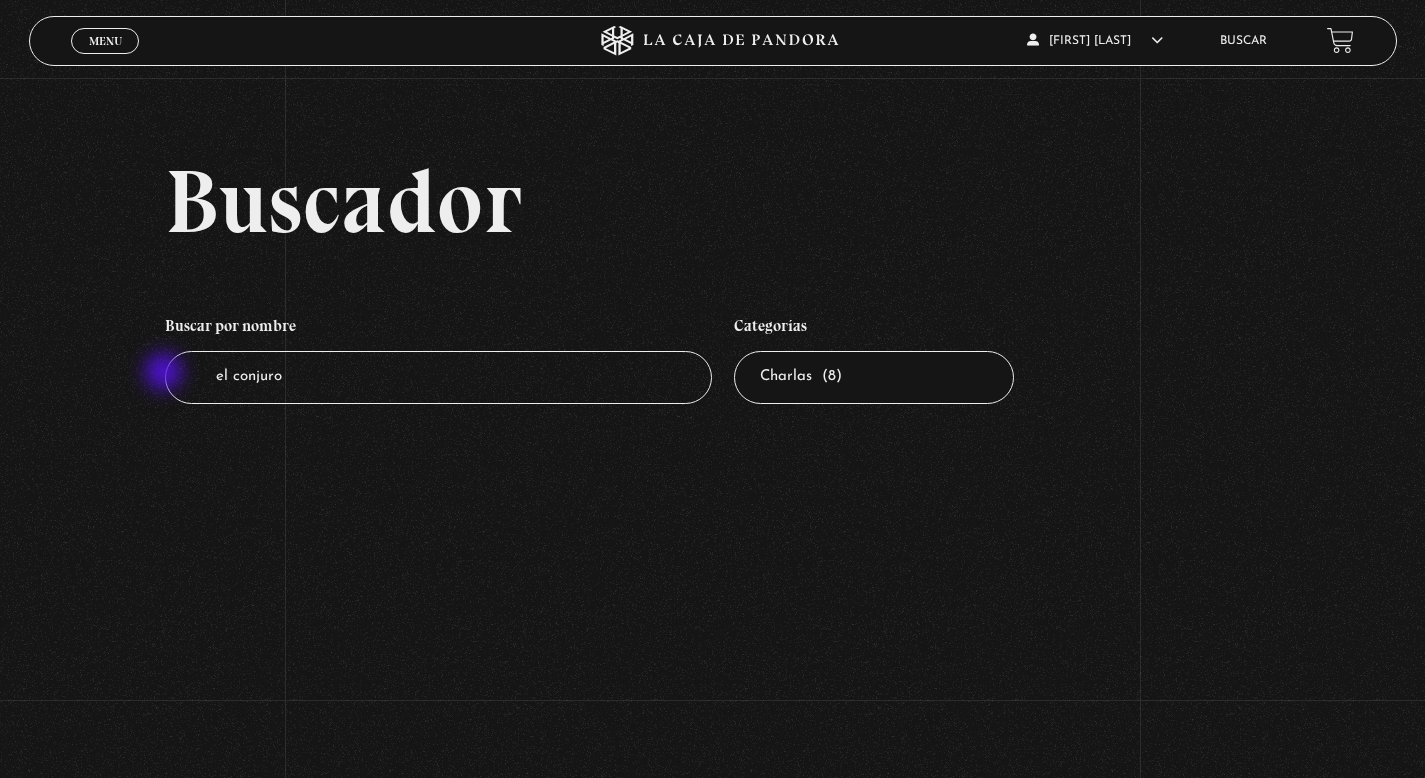 drag, startPoint x: 498, startPoint y: 384, endPoint x: 116, endPoint y: 380, distance: 382.02094 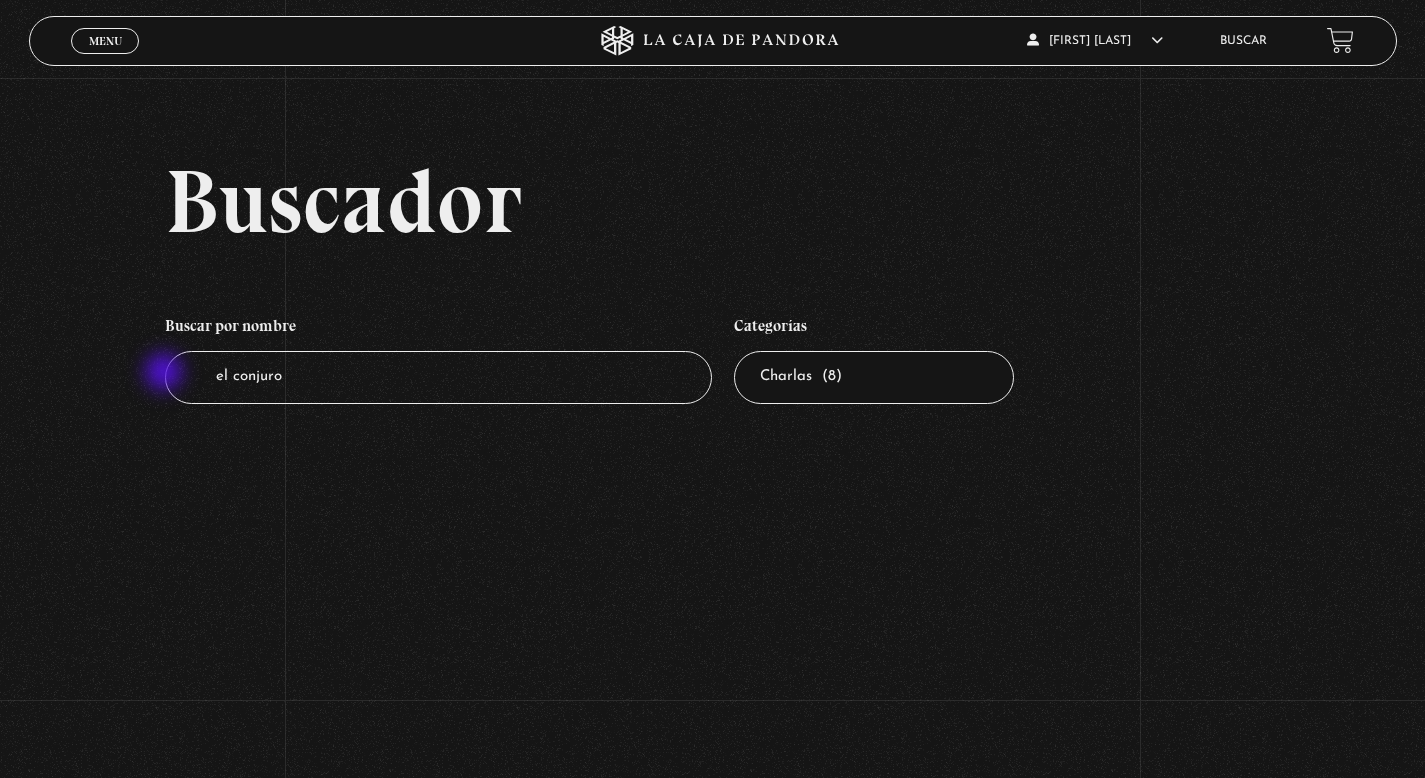click on "Buscador
Buscar por nombre
Buscador el conjuro 		 Categorías
Todas las categorías
11:11 Humanitario  (1)
Amo los Lunes  (2)
Análisis de series y películas  (22)
Asesinos Seriales  (2)
Centinelas  (113)
Charlas  (8)
Entrevistas  (7)
Hacktivismo  (5)
Mercado  (1)
Mundo Espiritual  (20)
Nuevo Orden Mundial NWO  (80)
Pandora Bio  (24)
Pandora Prepper  (23)
Pandora Tour  (3)
Paranormal  (11)
Pastelería  (1)
Peligros en la web  (4)
Regulares  (1)
Teorías de Conspiración  (7)" at bounding box center [712, 300] 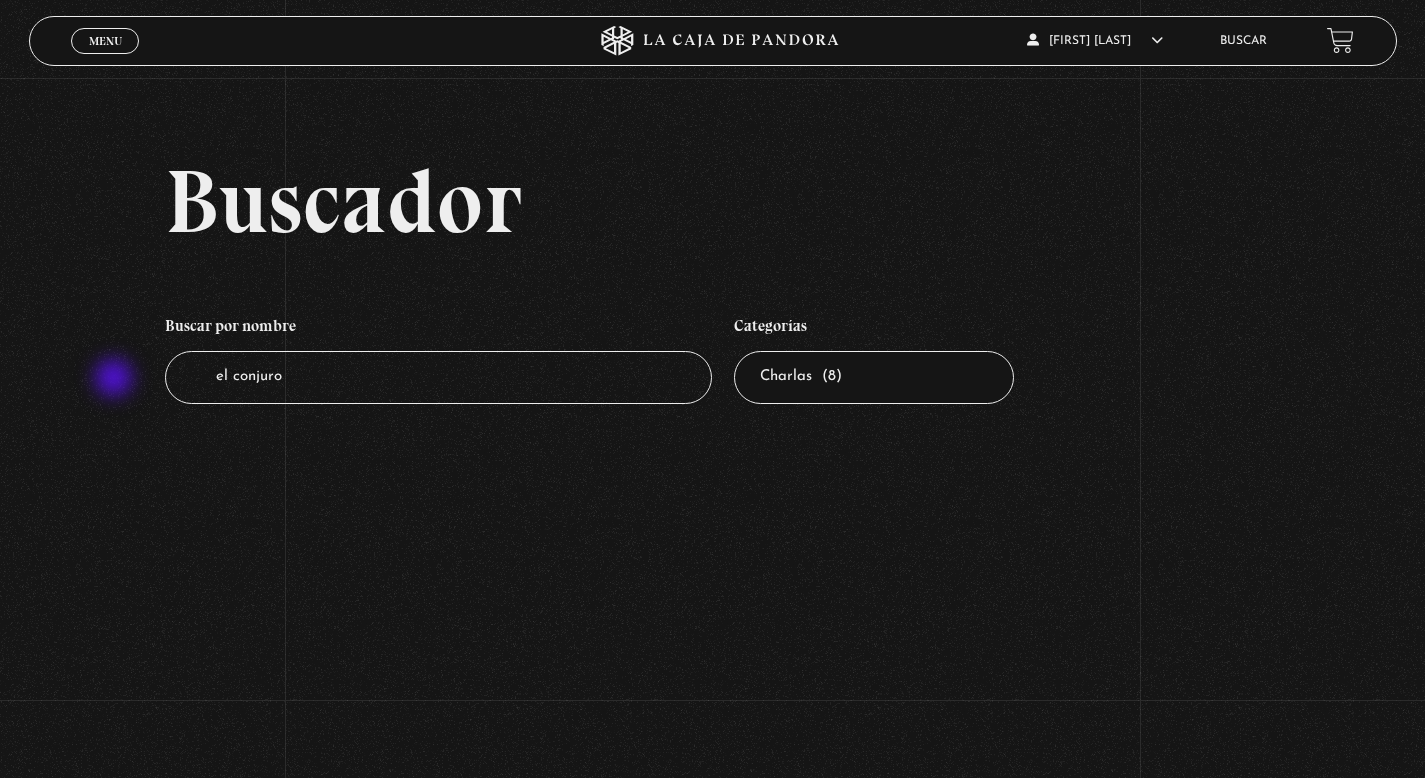type 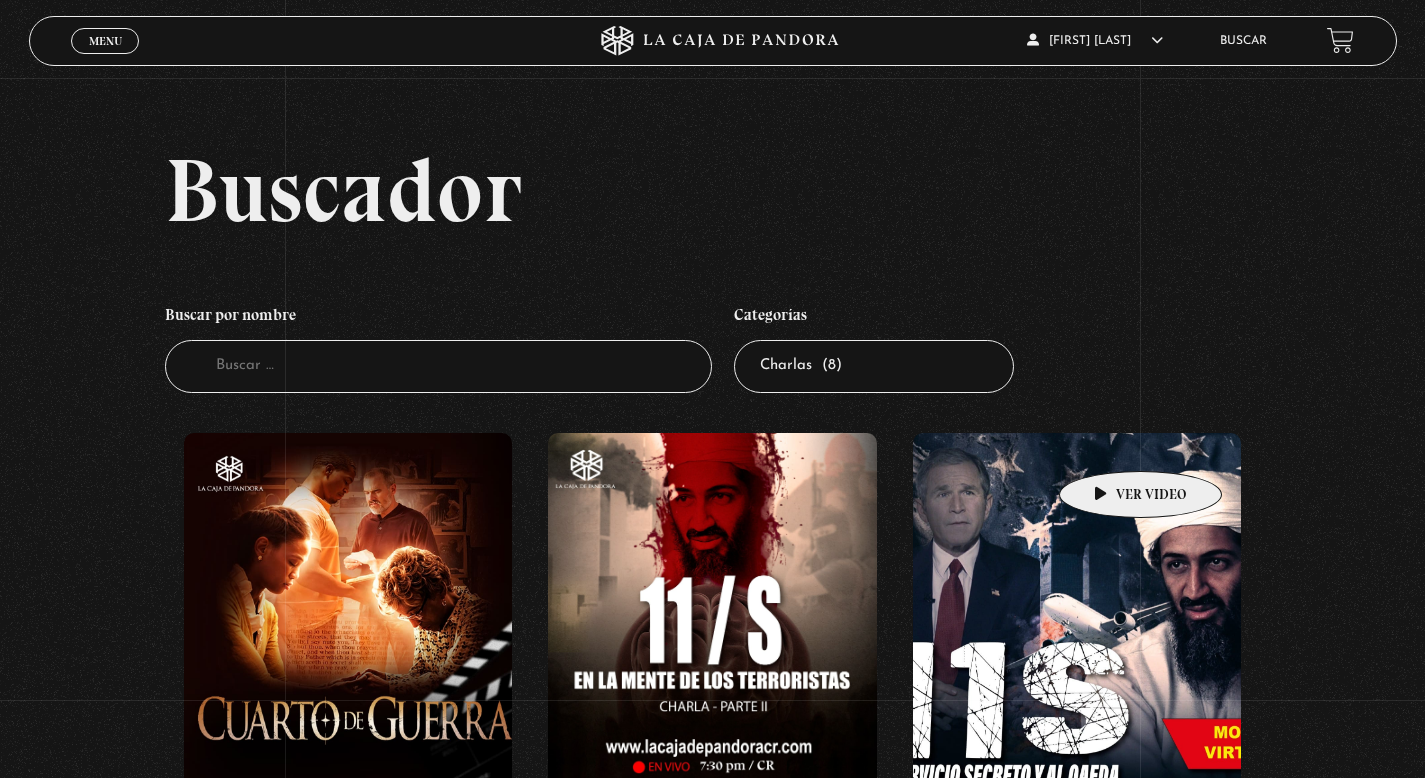 scroll, scrollTop: 0, scrollLeft: 0, axis: both 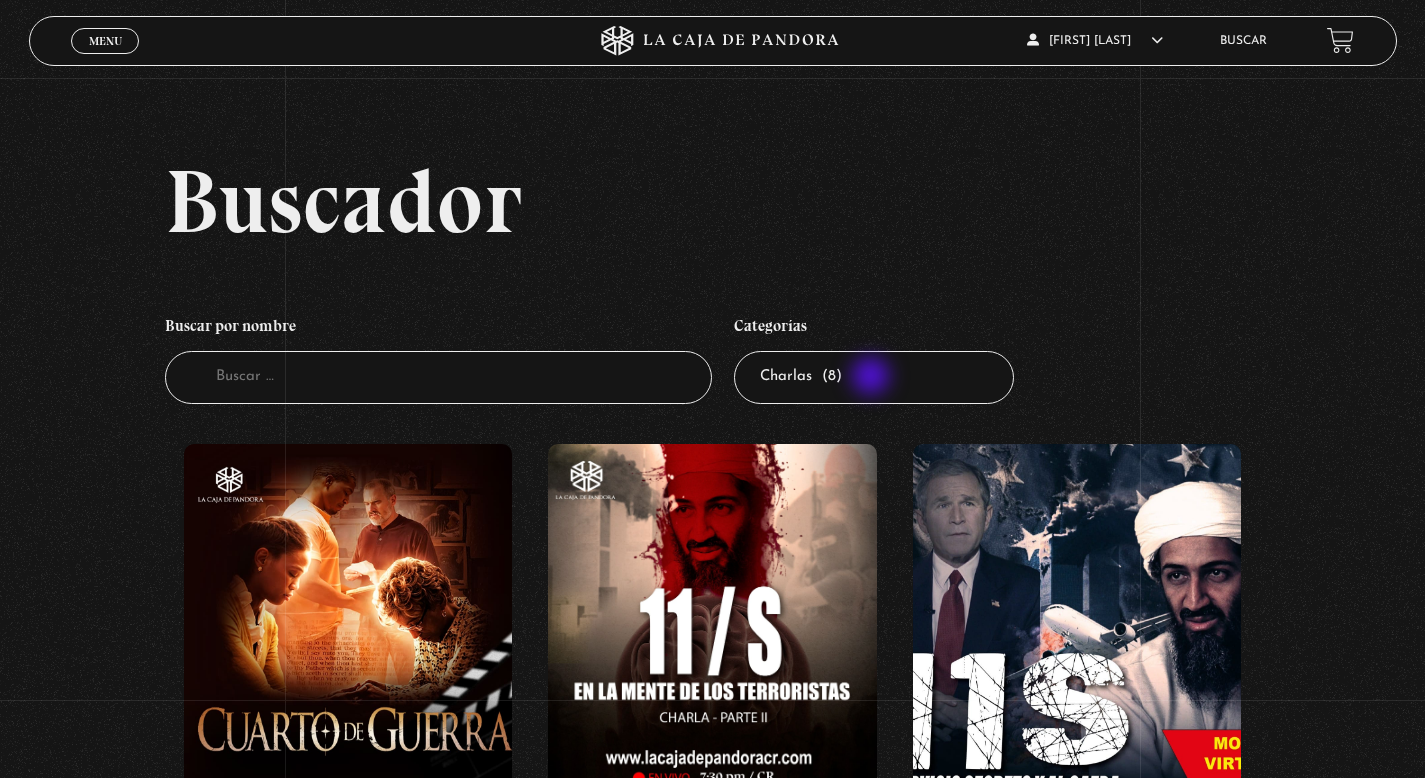 click on "Todas las categorías
11:11 Humanitario  (1)
Amo los Lunes  (2)
Análisis de series y películas  (22)
Asesinos Seriales  (2)
Centinelas  (113)
Charlas  (8)
Entrevistas  (7)
Hacktivismo  (5)
Mercado  (1)
Mundo Espiritual  (20)
Nuevo Orden Mundial NWO  (80)
Pandora Bio  (24)
Pandora Prepper  (23)
Pandora Tour  (3)
Paranormal  (11)
Pastelería  (1)
Peligros en la web  (4)
Regulares  (1)
Teorías de Conspiración  (7)" at bounding box center (874, 377) 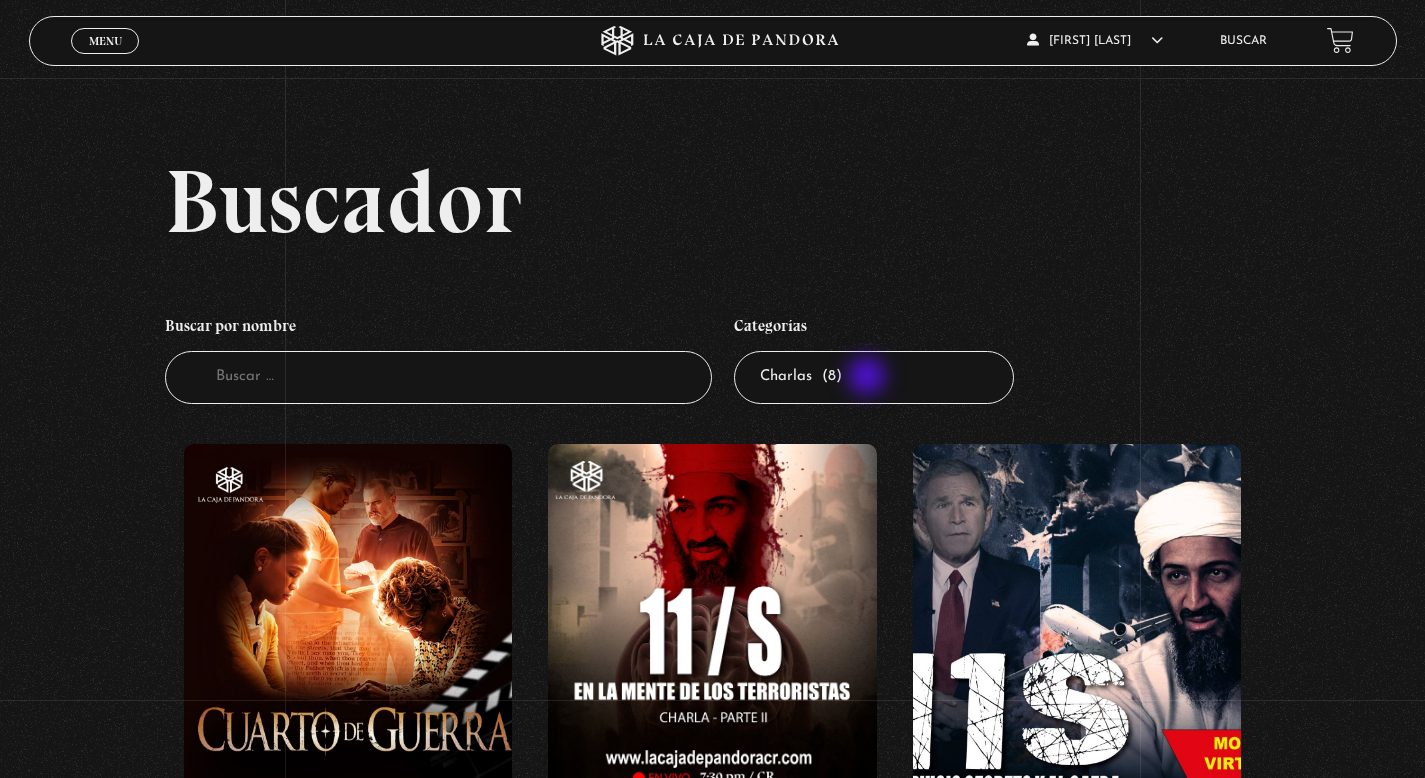 select 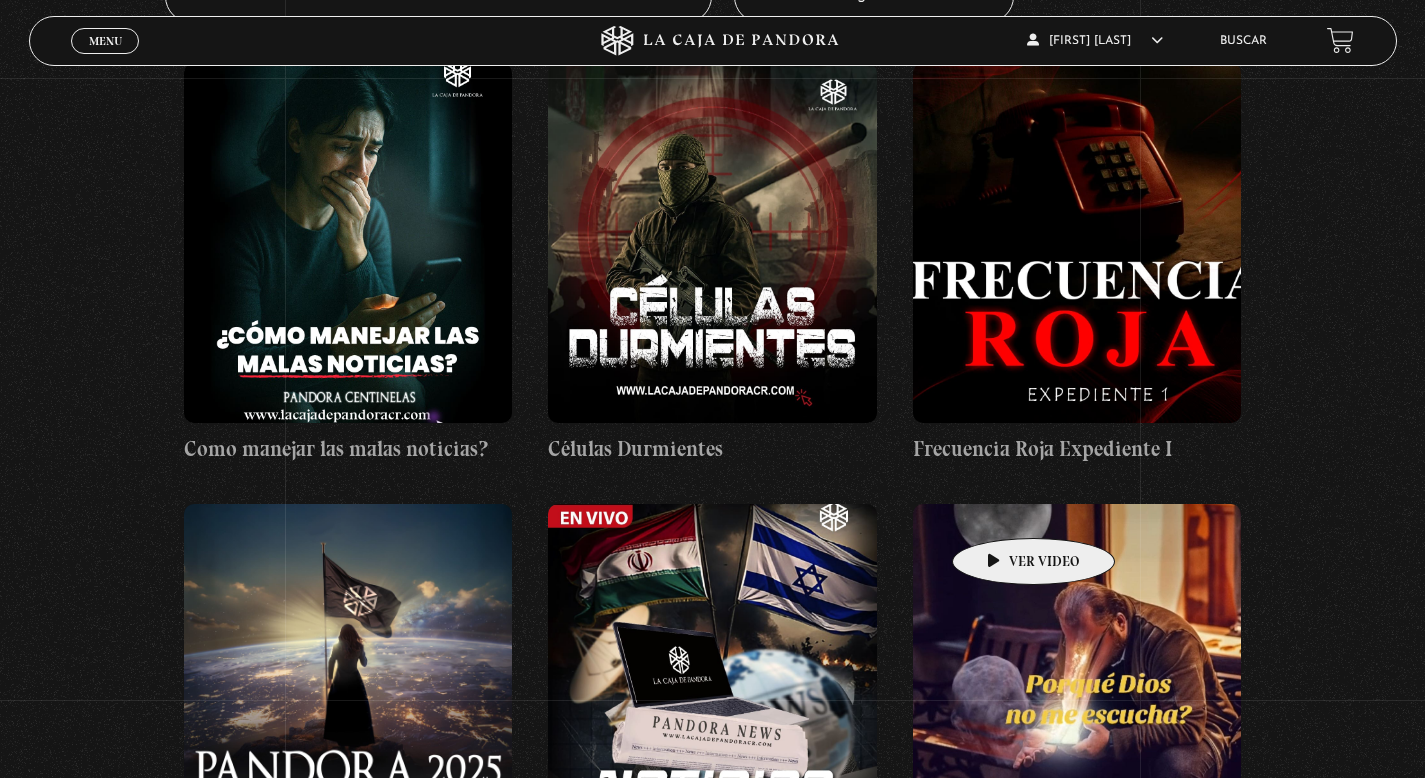 scroll, scrollTop: 0, scrollLeft: 0, axis: both 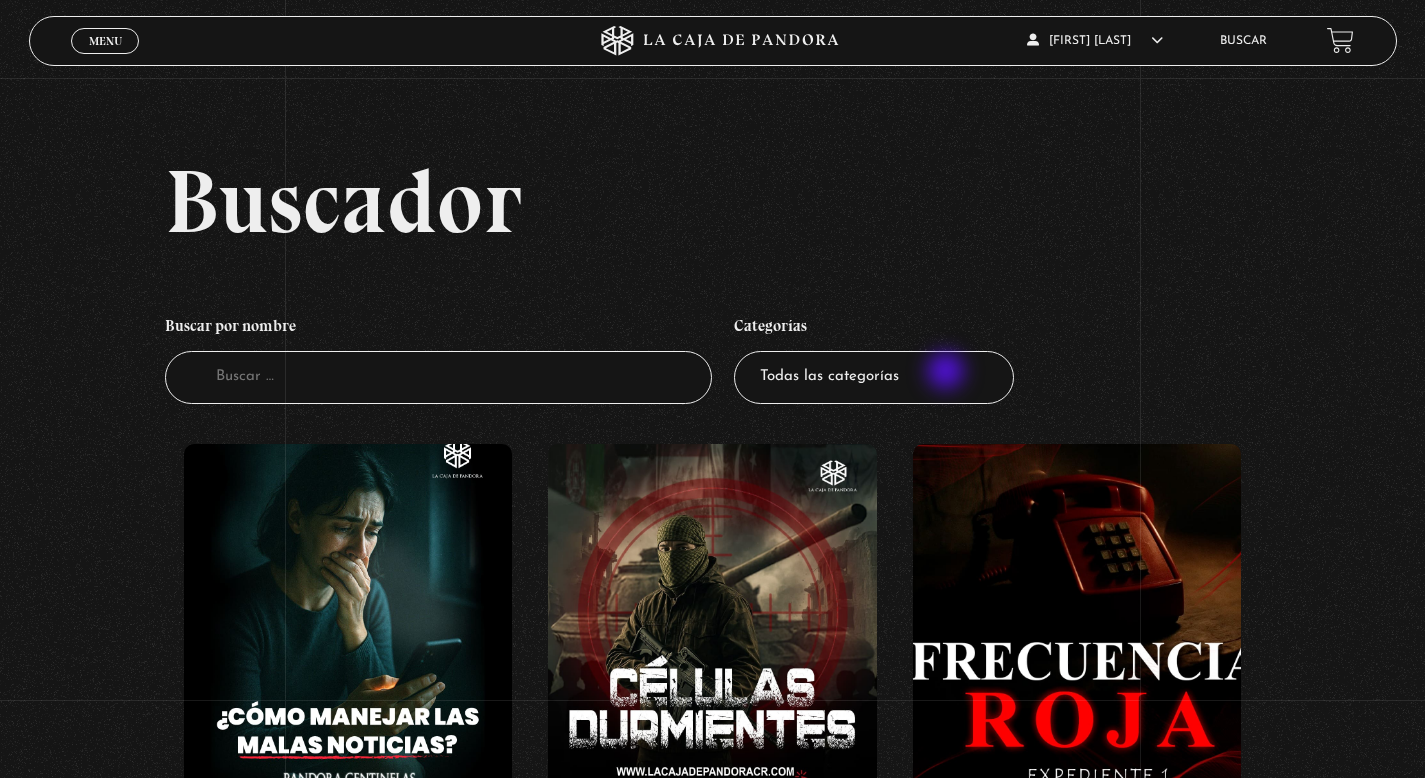 click on "Todas las categorías
11:11 Humanitario  (1)
Amo los Lunes  (2)
Análisis de series y películas  (22)
Asesinos Seriales  (2)
Centinelas  (113)
Charlas  (8)
Entrevistas  (7)
Hacktivismo  (5)
Mercado  (1)
Mundo Espiritual  (20)
Nuevo Orden Mundial NWO  (80)
Pandora Bio  (24)
Pandora Prepper  (23)
Pandora Tour  (3)
Paranormal  (11)
Pastelería  (1)
Peligros en la web  (4)
Regulares  (1)
Teorías de Conspiración  (7)" at bounding box center [874, 377] 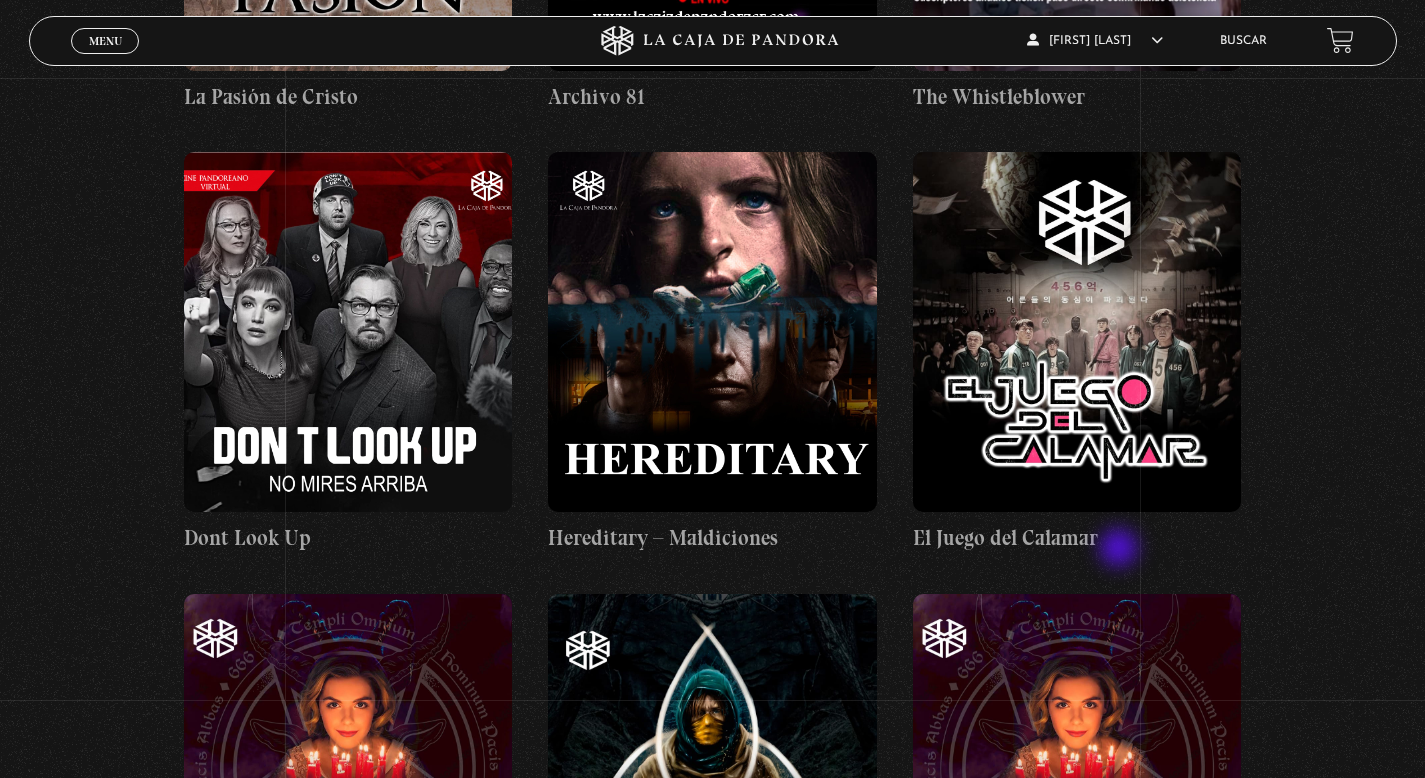 scroll, scrollTop: 2617, scrollLeft: 0, axis: vertical 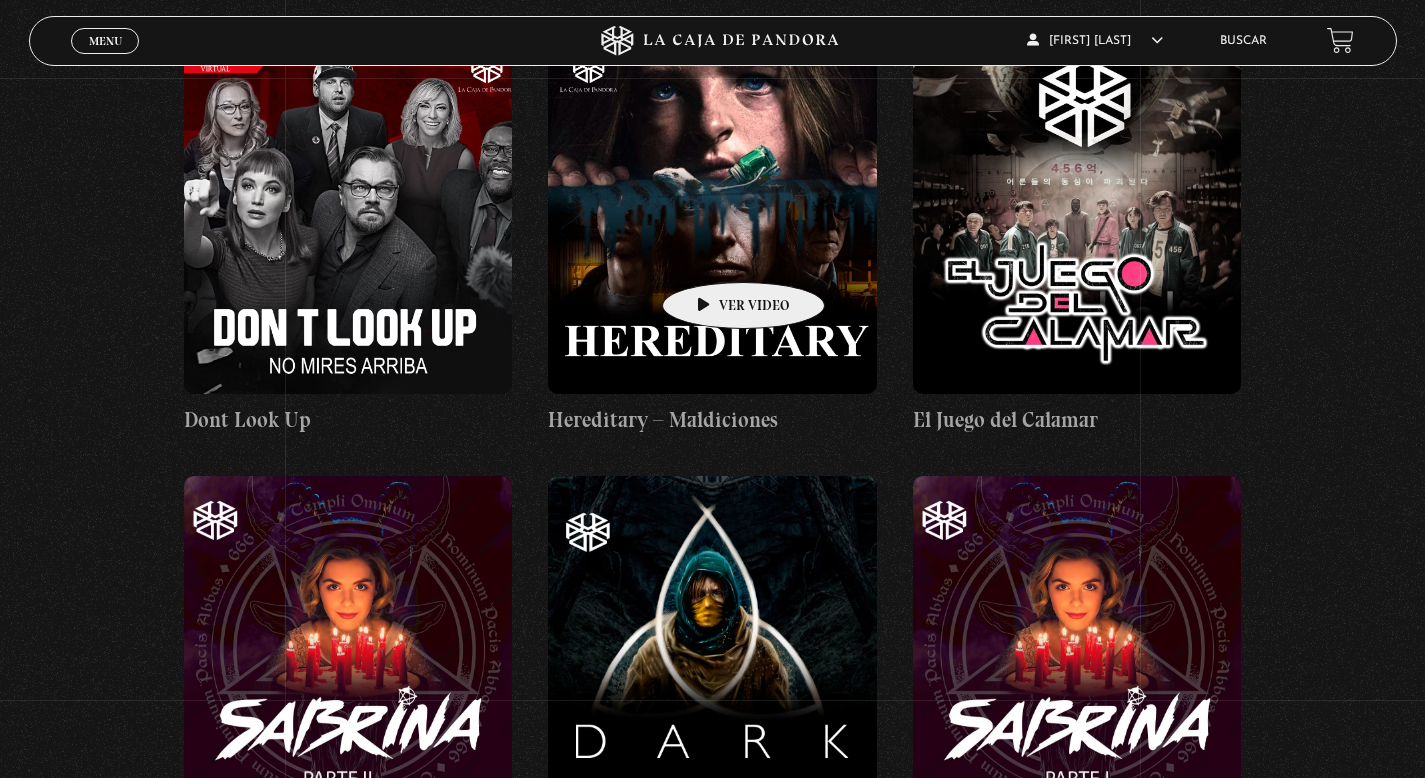 click at bounding box center (712, 214) 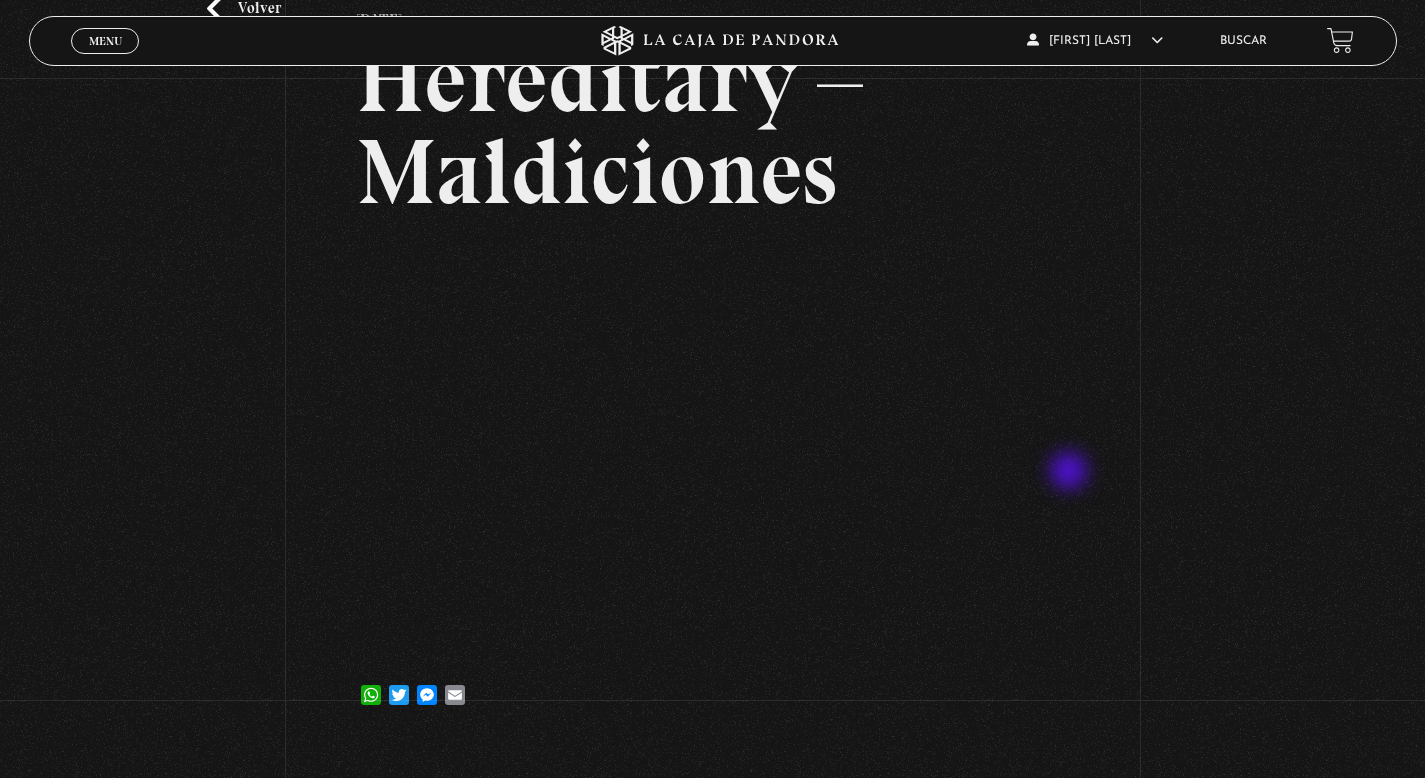 scroll, scrollTop: 150, scrollLeft: 0, axis: vertical 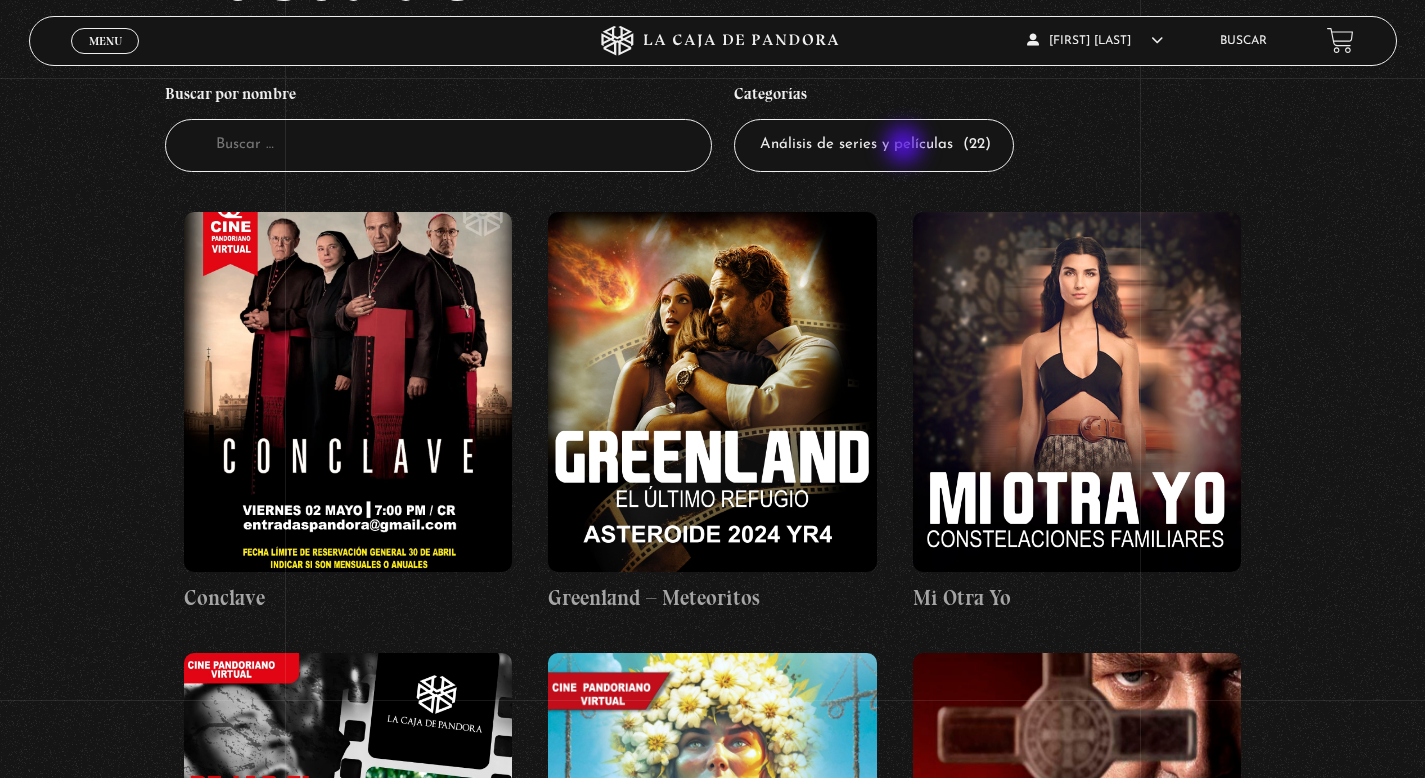 click on "Todas las categorías
11:11 Humanitario  (1)
Amo los Lunes  (2)
Análisis de series y películas  (22)
Asesinos Seriales  (2)
Centinelas  (113)
Charlas  (8)
Entrevistas  (7)
Hacktivismo  (5)
Mercado  (1)
Mundo Espiritual  (20)
Nuevo Orden Mundial NWO  (80)
Pandora Bio  (24)
Pandora Prepper  (23)
Pandora Tour  (3)
Paranormal  (11)
Pastelería  (1)
Peligros en la web  (4)
Regulares  (1)
Teorías de Conspiración  (7)" at bounding box center (874, 145) 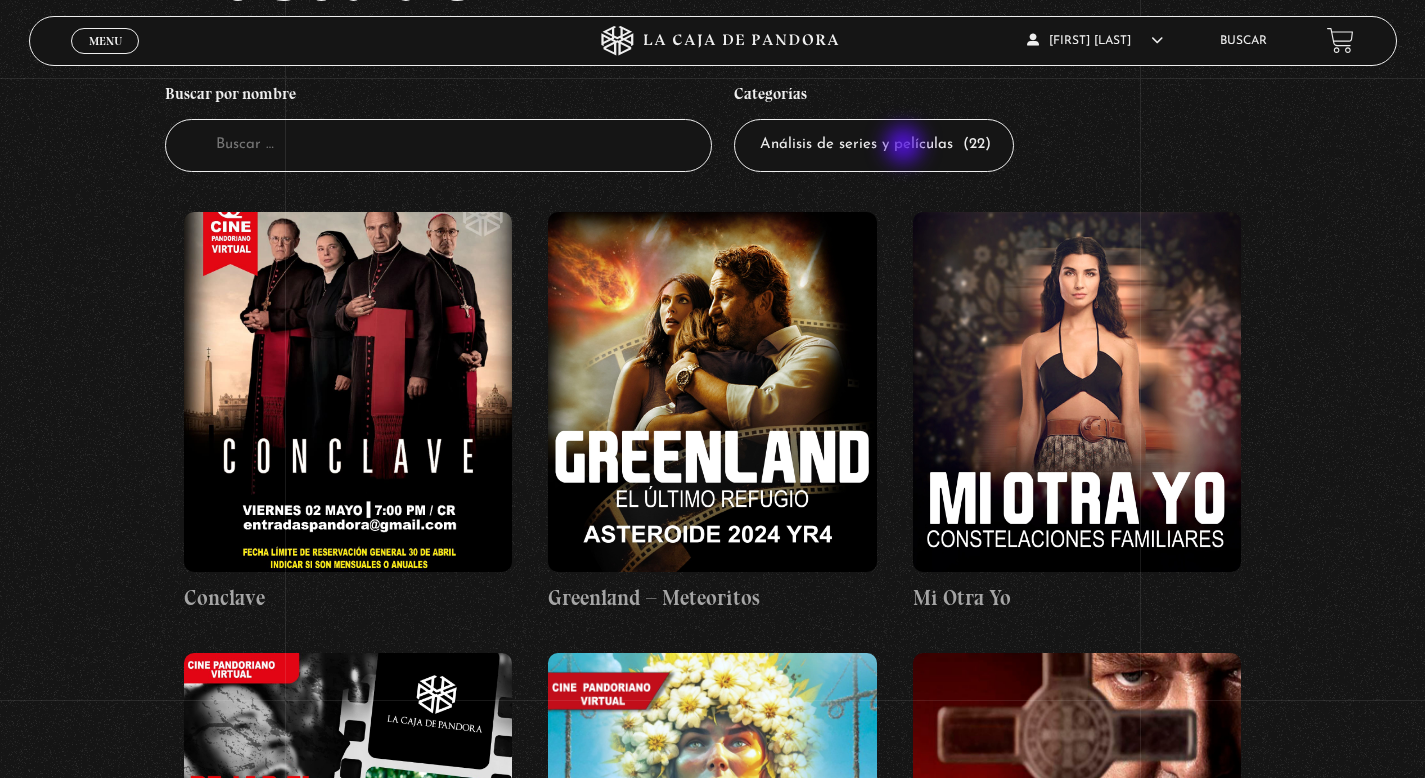 select on "charlas" 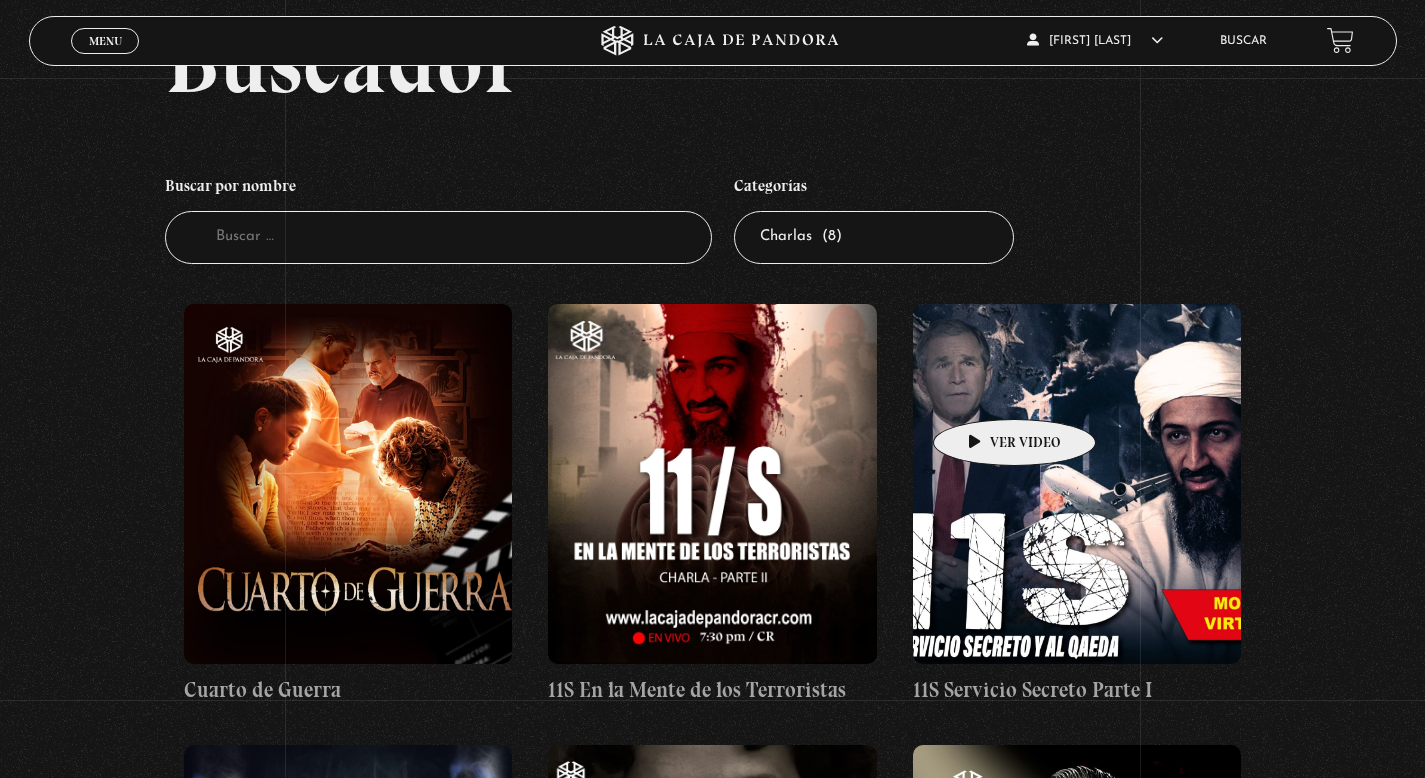scroll, scrollTop: 98, scrollLeft: 0, axis: vertical 